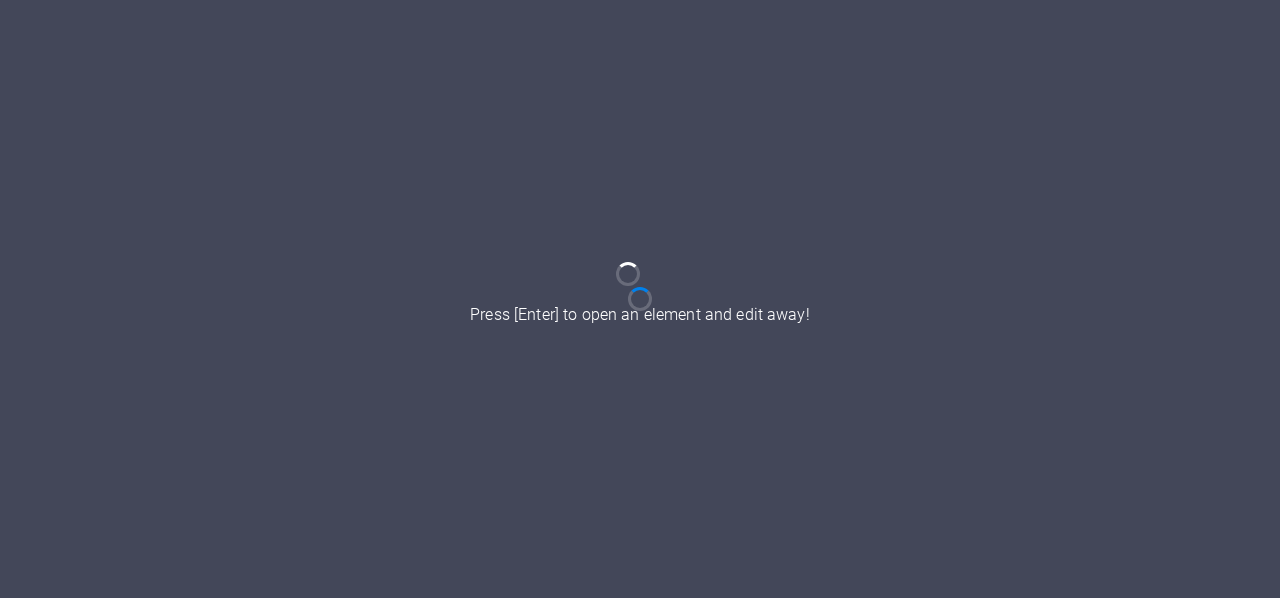 scroll, scrollTop: 0, scrollLeft: 0, axis: both 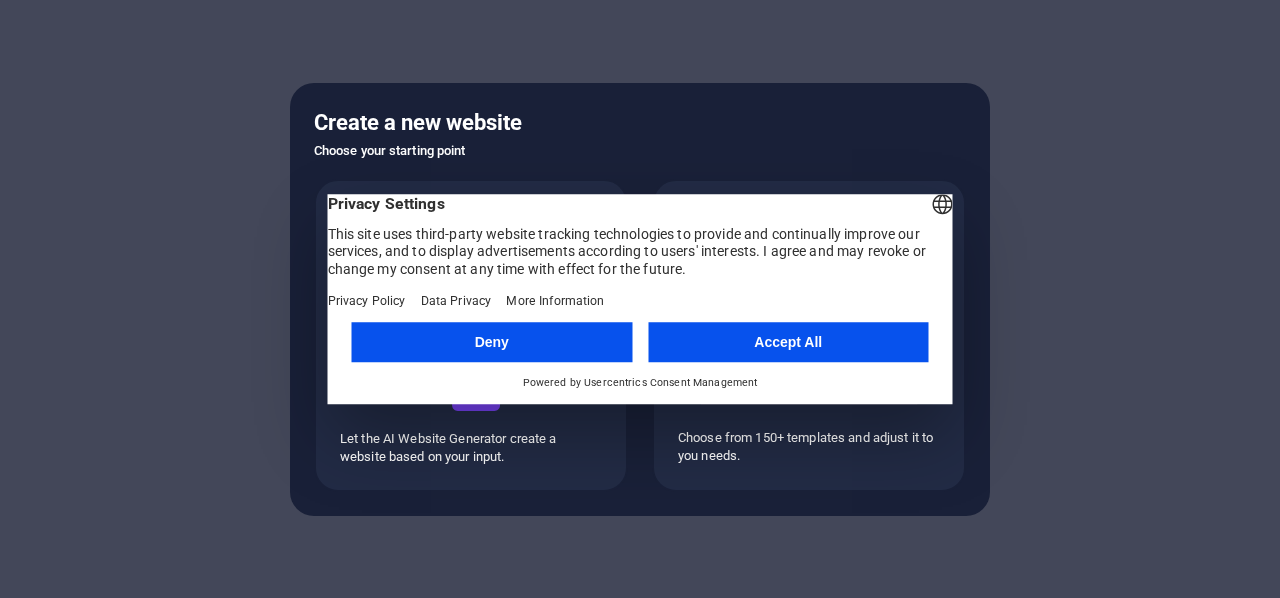 click on "Accept All" at bounding box center [788, 342] 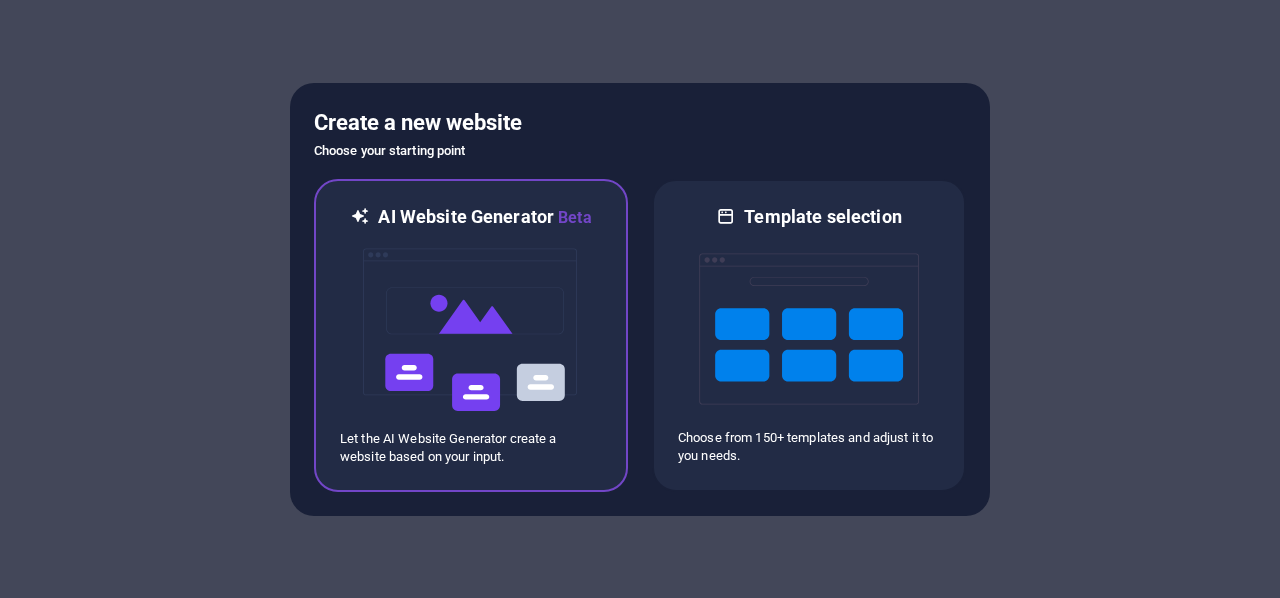 click at bounding box center [471, 330] 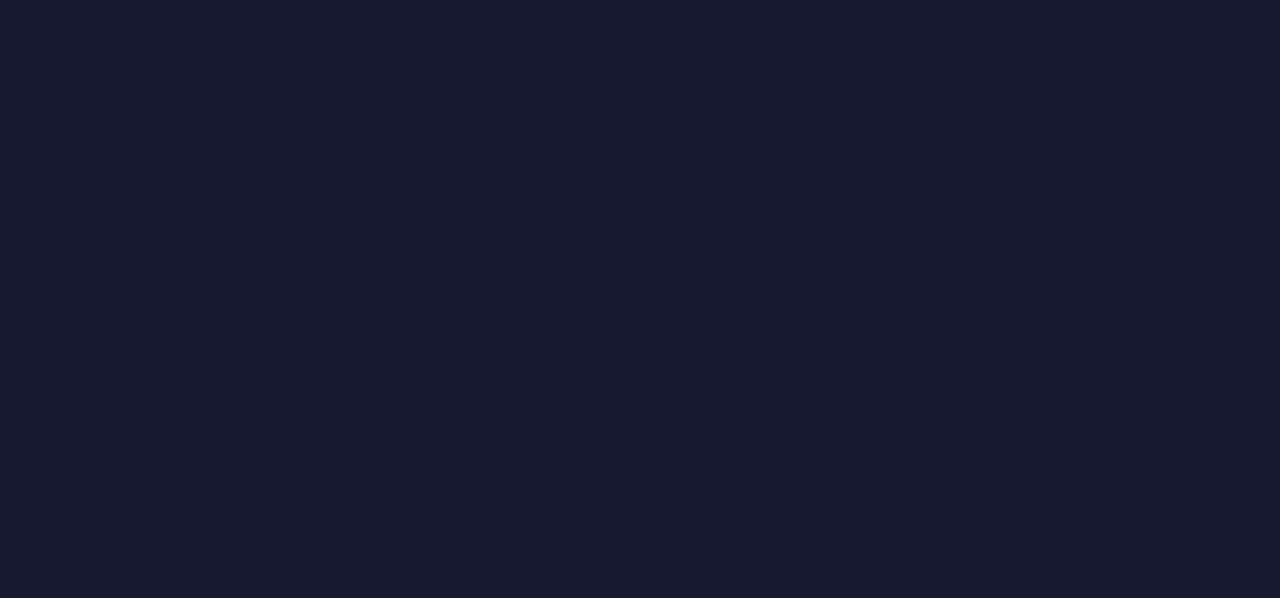 scroll, scrollTop: 0, scrollLeft: 0, axis: both 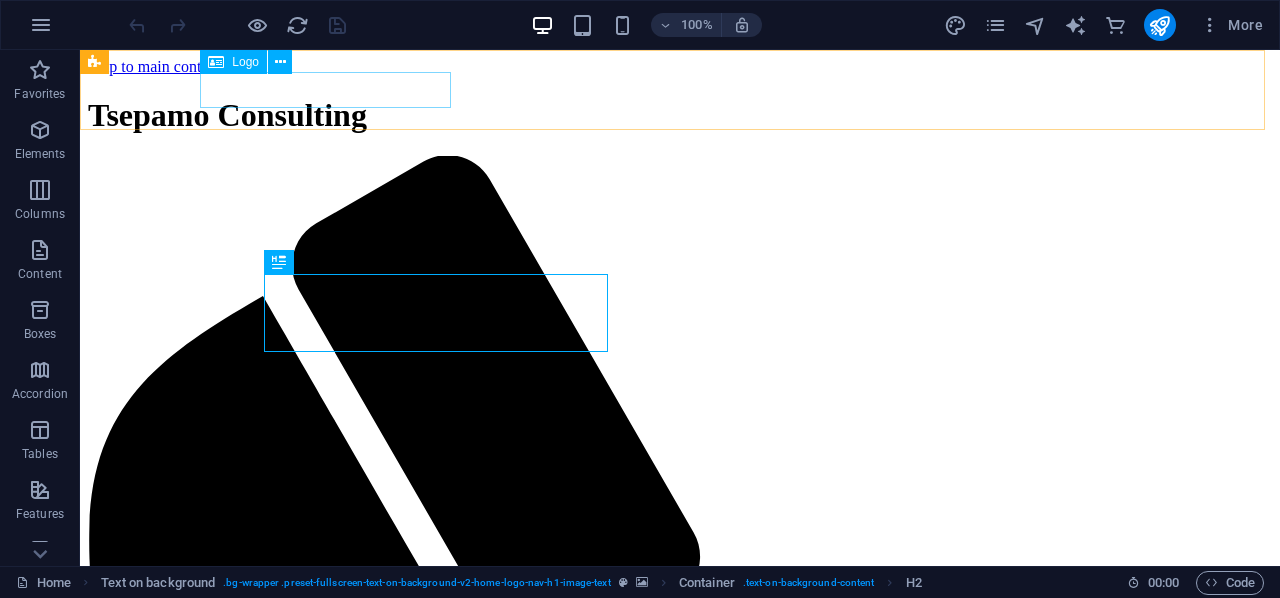 click on "Logo" at bounding box center [245, 62] 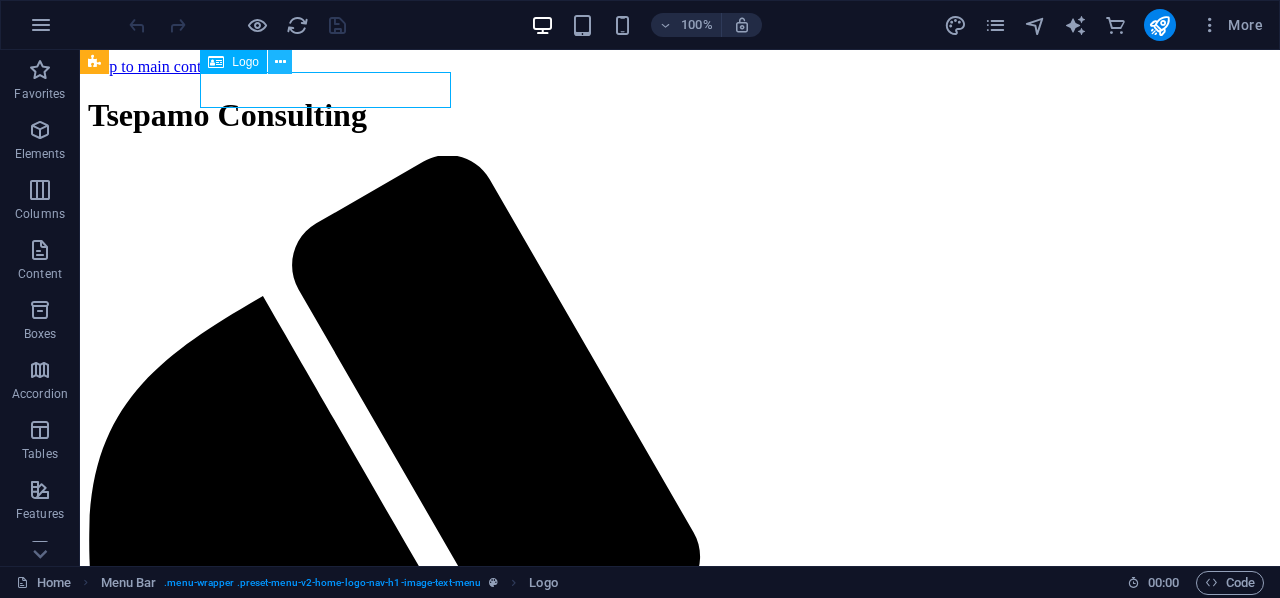 click at bounding box center (280, 62) 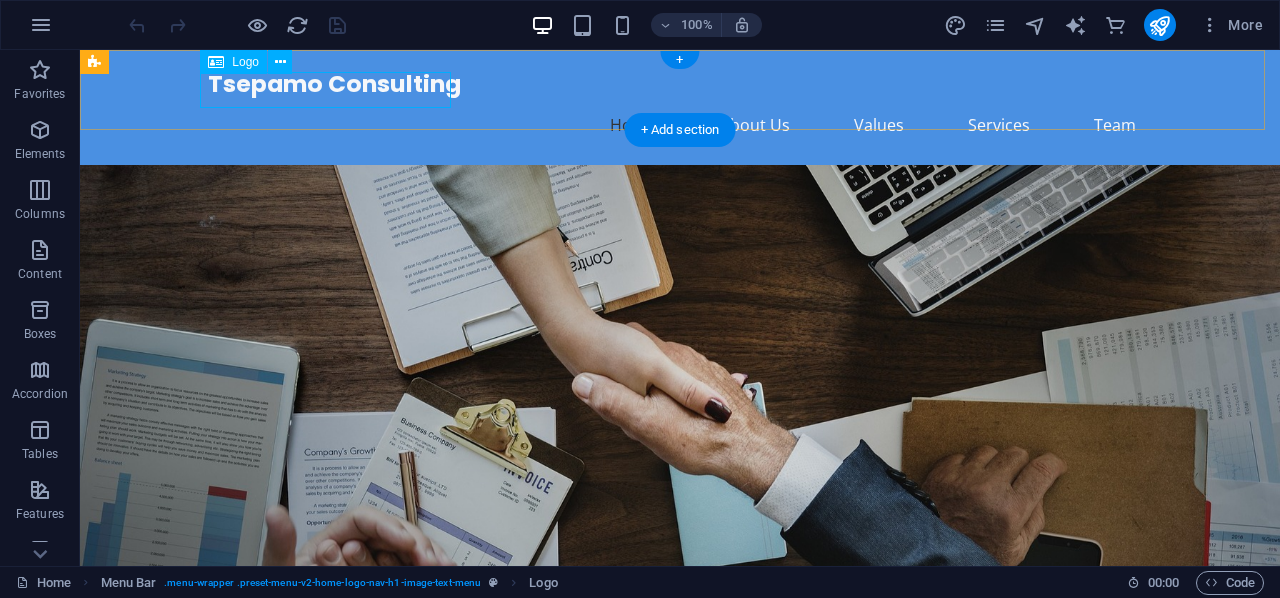 click on "Tsepamo Consulting" at bounding box center [680, 83] 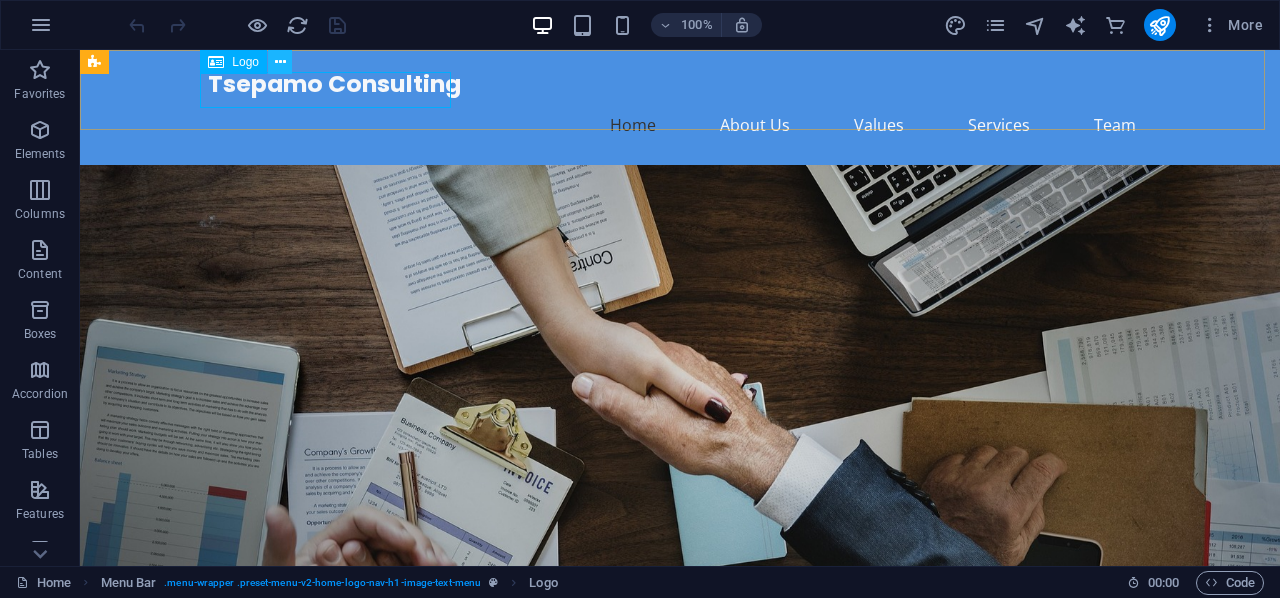 click at bounding box center [280, 62] 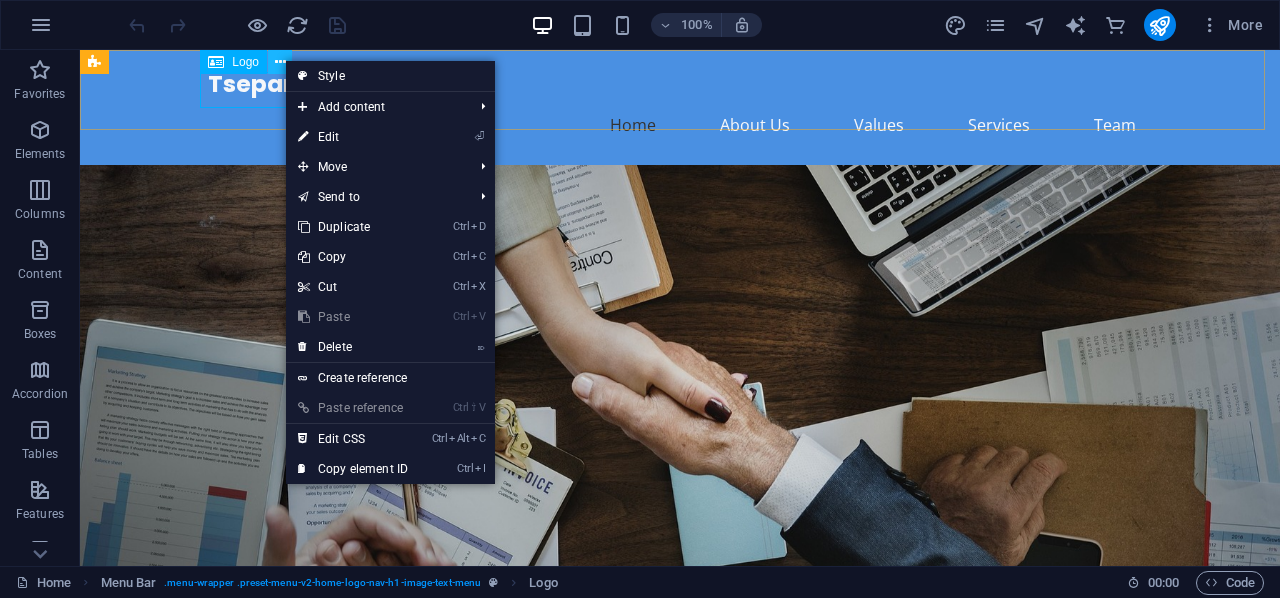 click at bounding box center (280, 62) 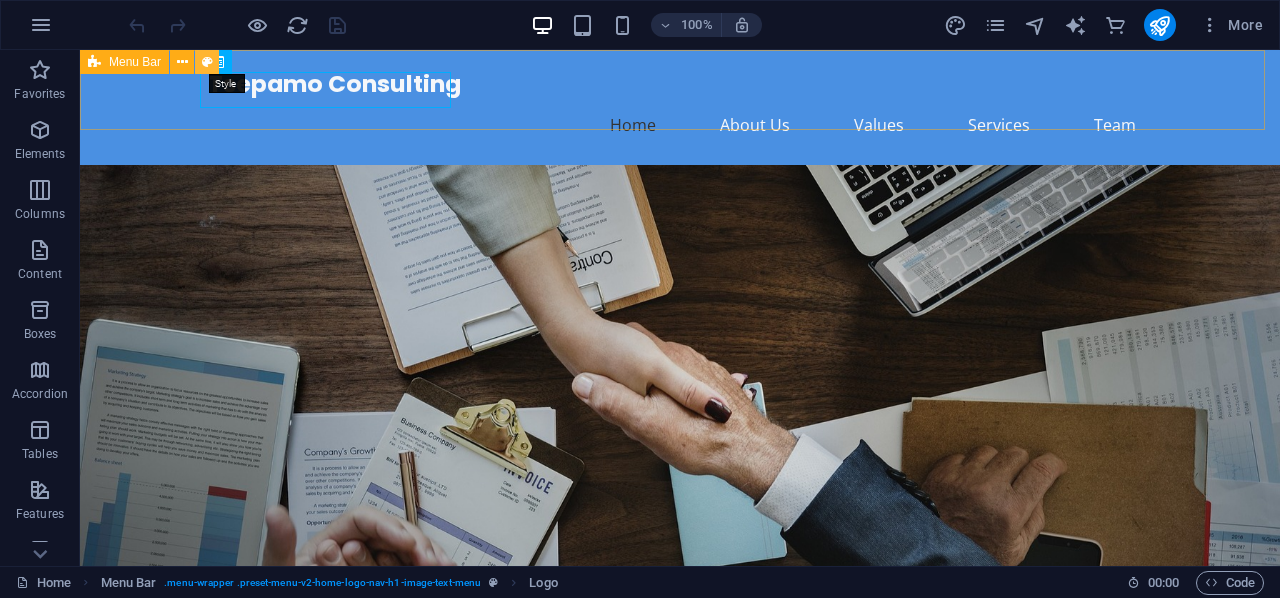 click at bounding box center (207, 62) 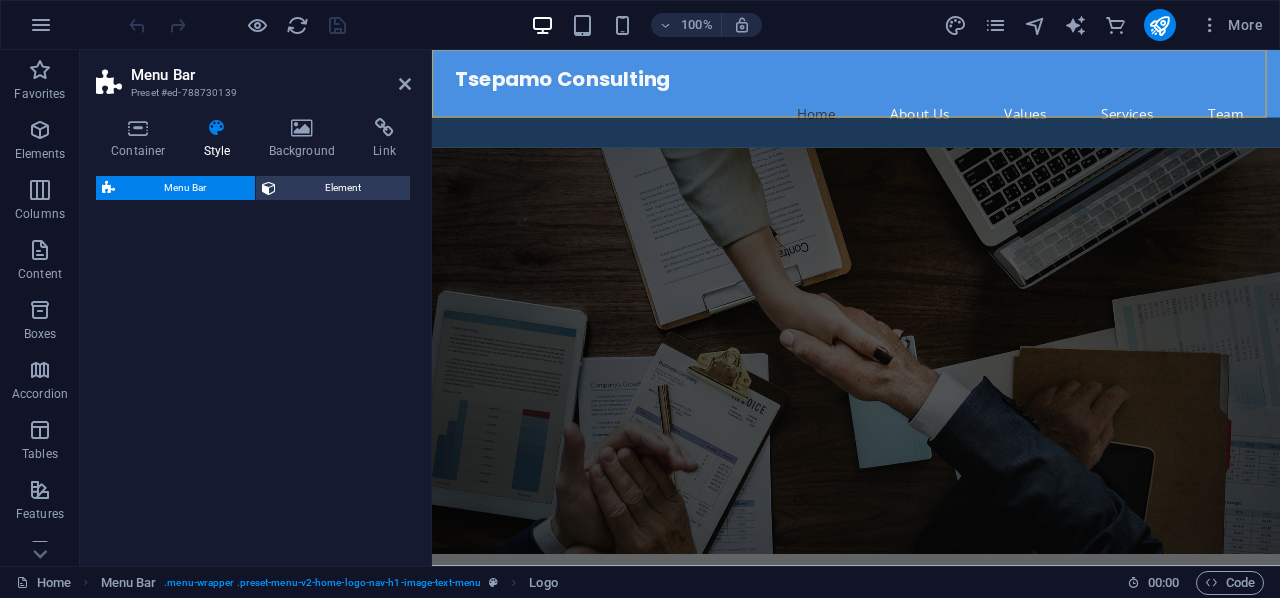select on "rem" 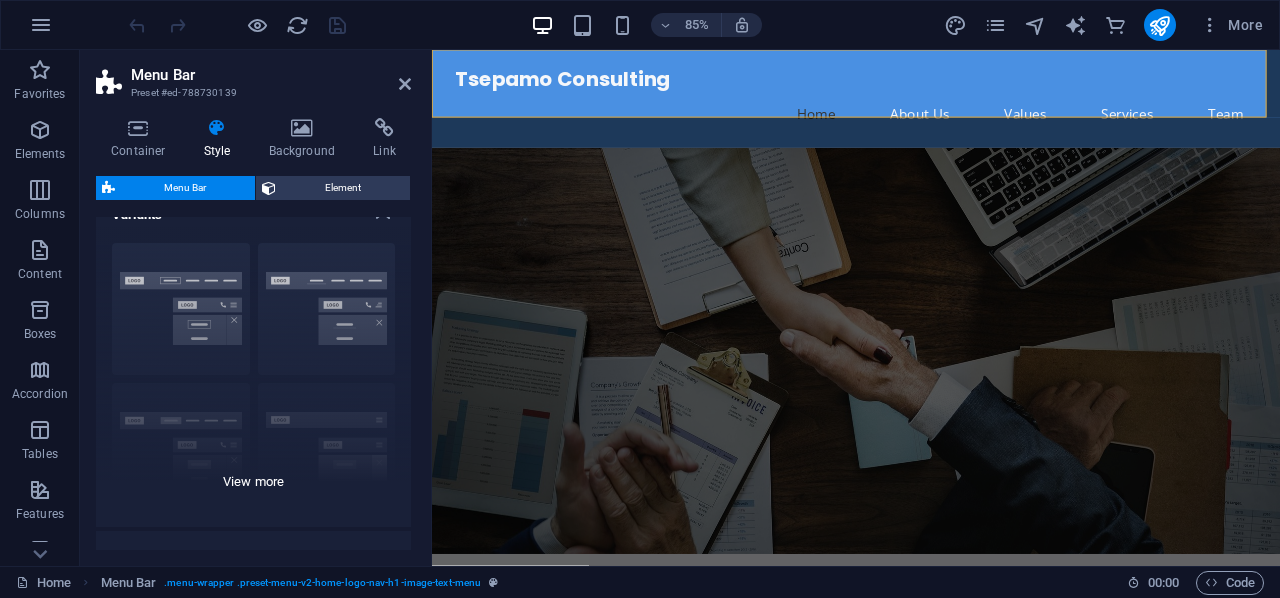 scroll, scrollTop: 0, scrollLeft: 0, axis: both 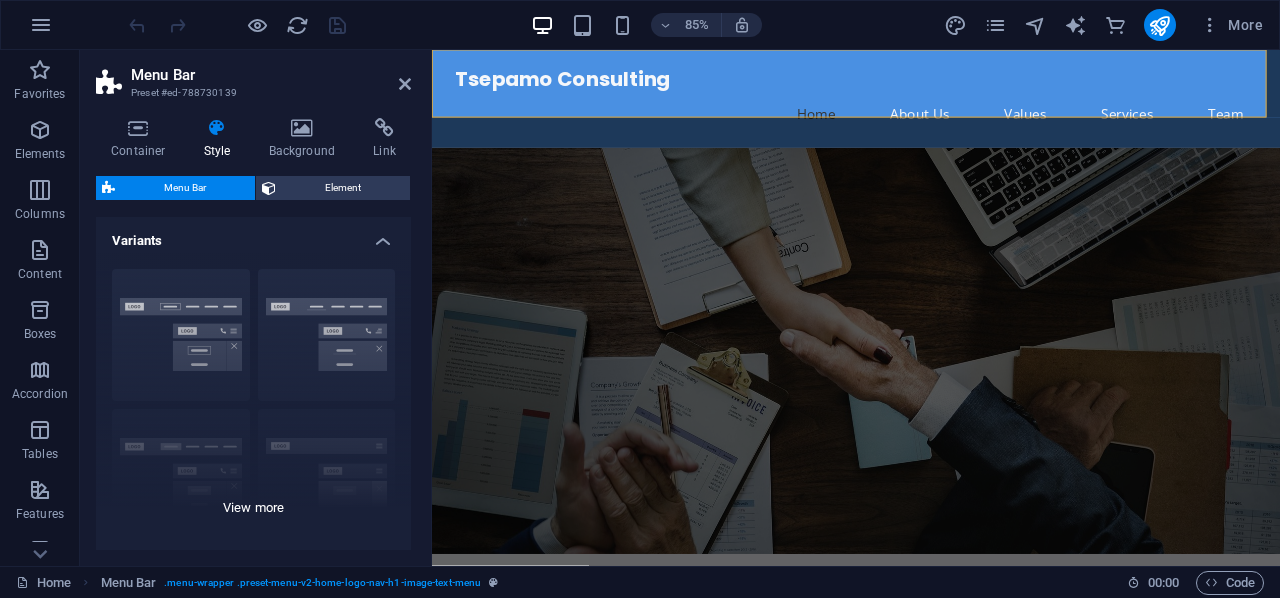 click on "Border Centered Default Fixed Loki Trigger Wide XXL" at bounding box center [253, 403] 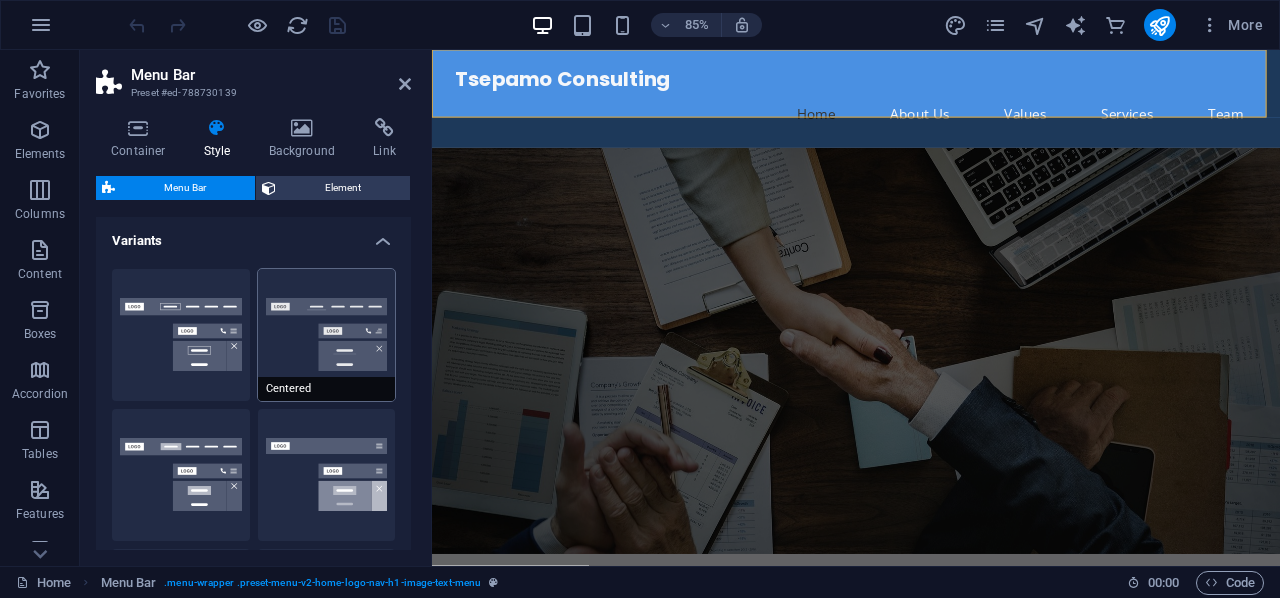 click on "Centered" at bounding box center [327, 335] 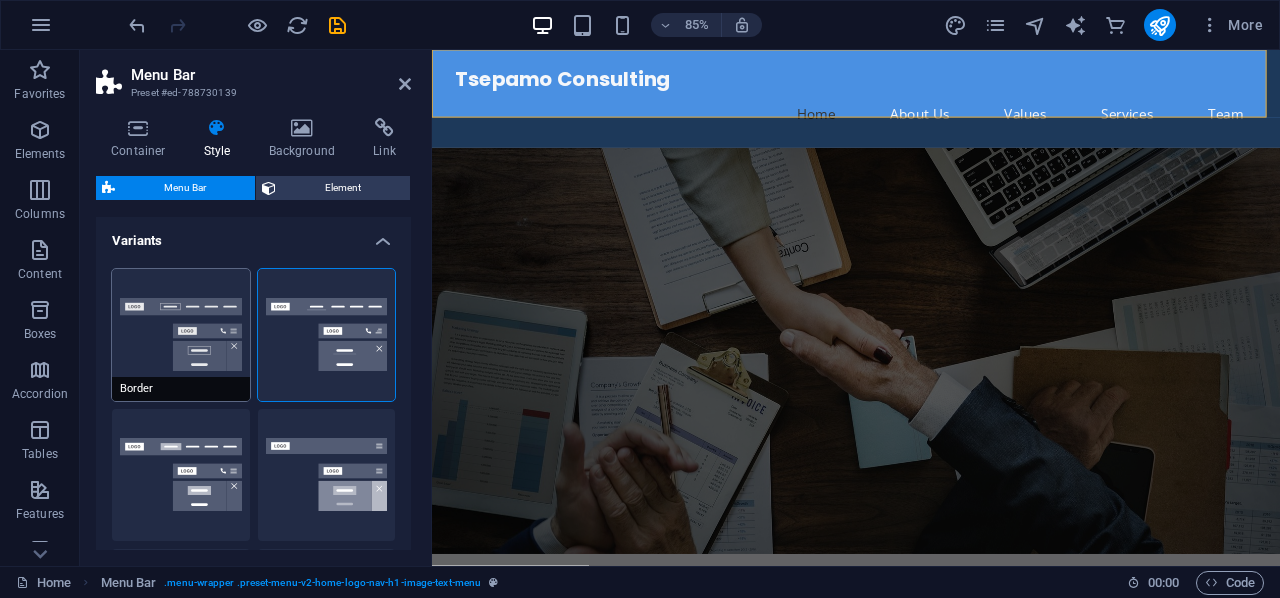 click on "Border" at bounding box center [181, 335] 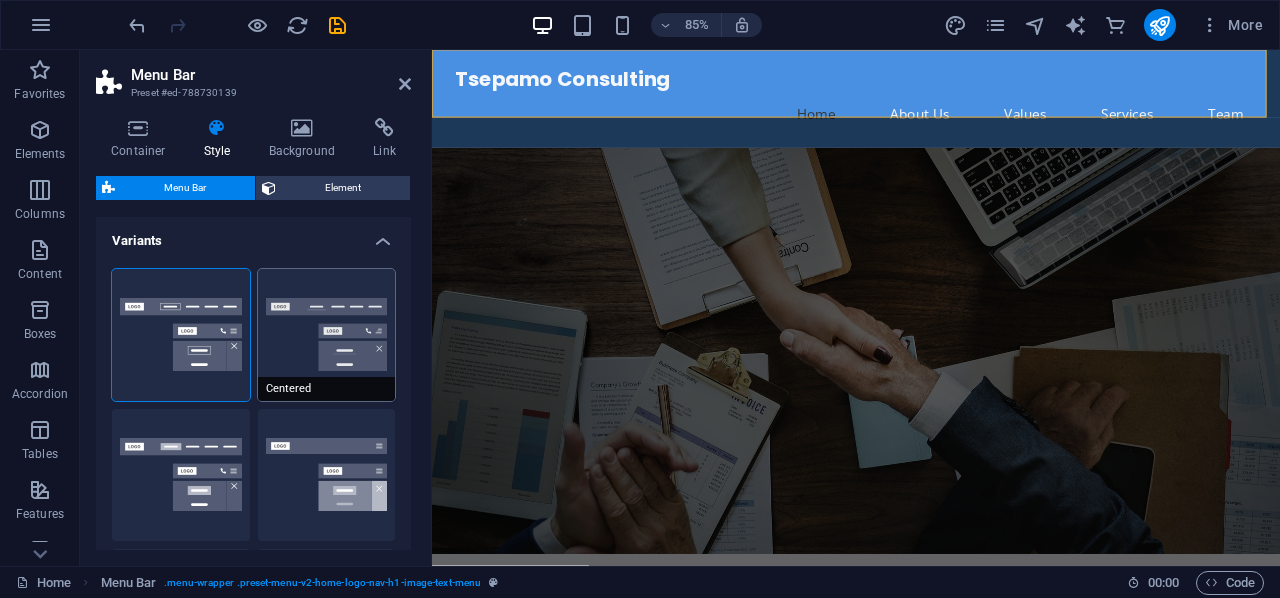 click on "Centered" at bounding box center (327, 335) 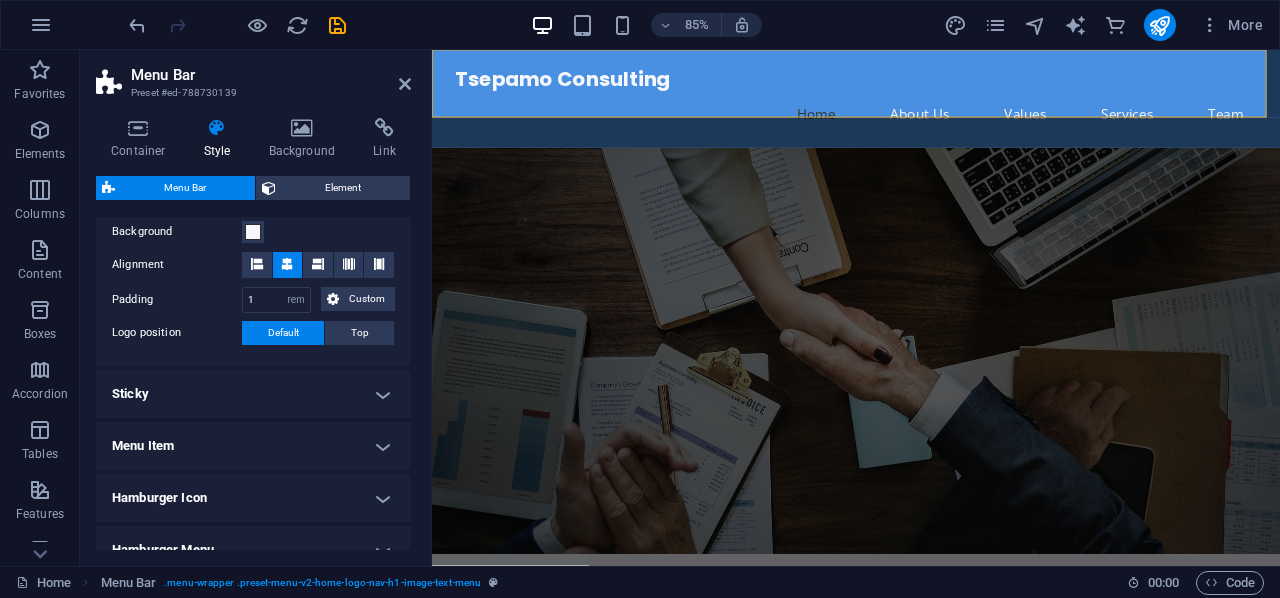 scroll, scrollTop: 700, scrollLeft: 0, axis: vertical 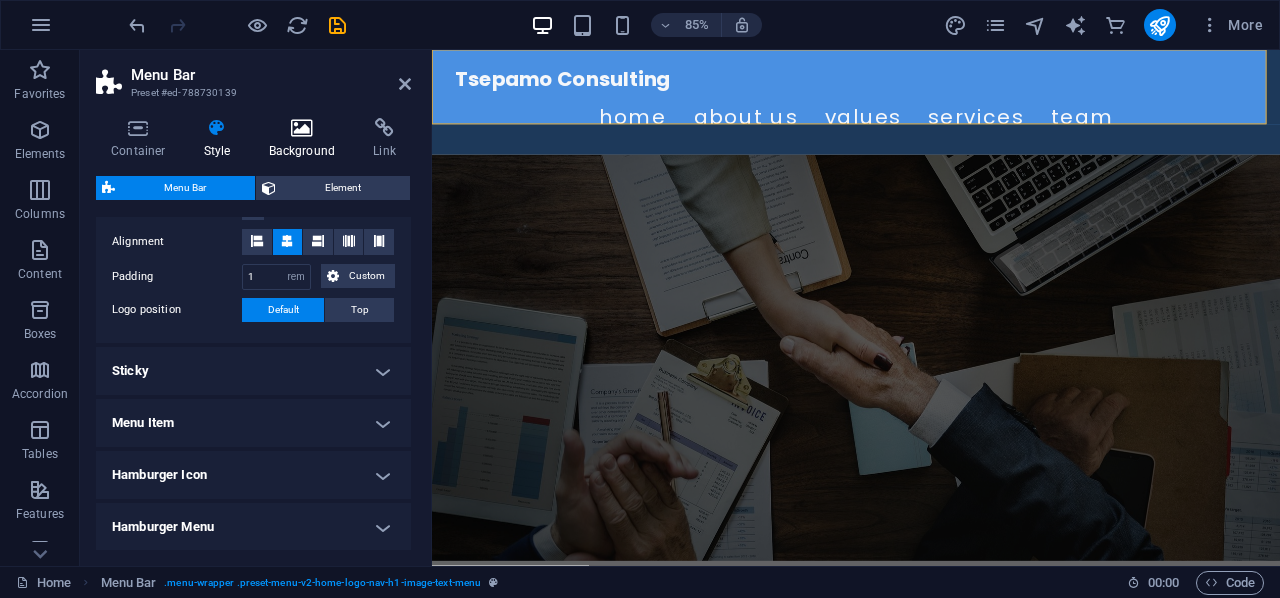 click at bounding box center [302, 128] 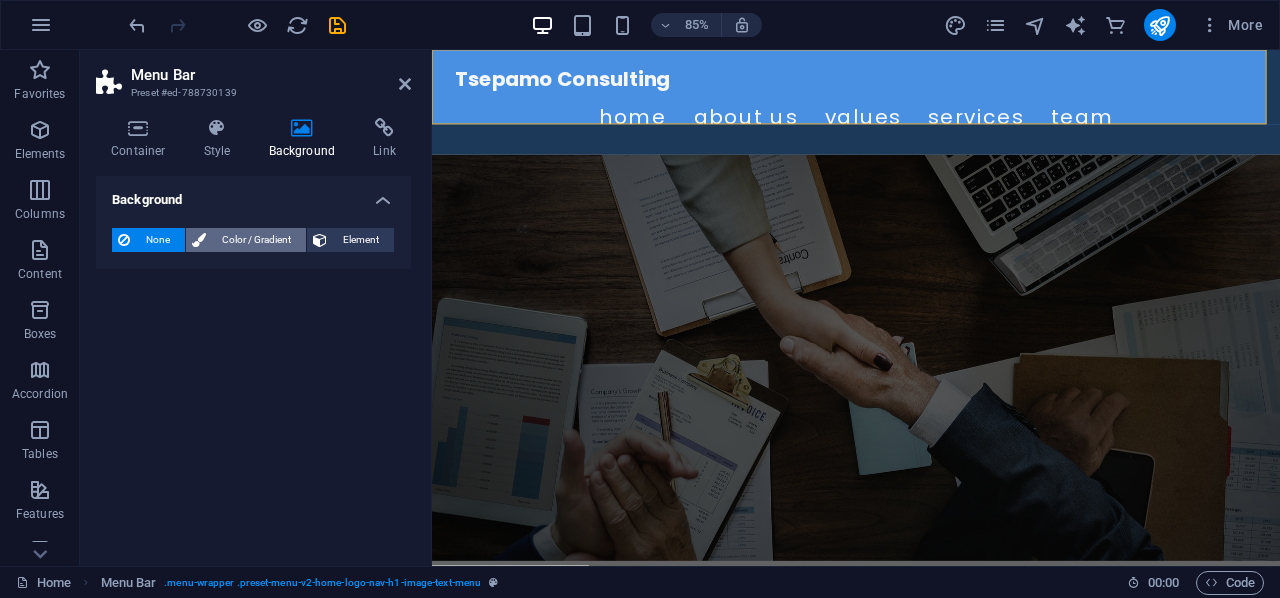 click on "Color / Gradient" at bounding box center (256, 240) 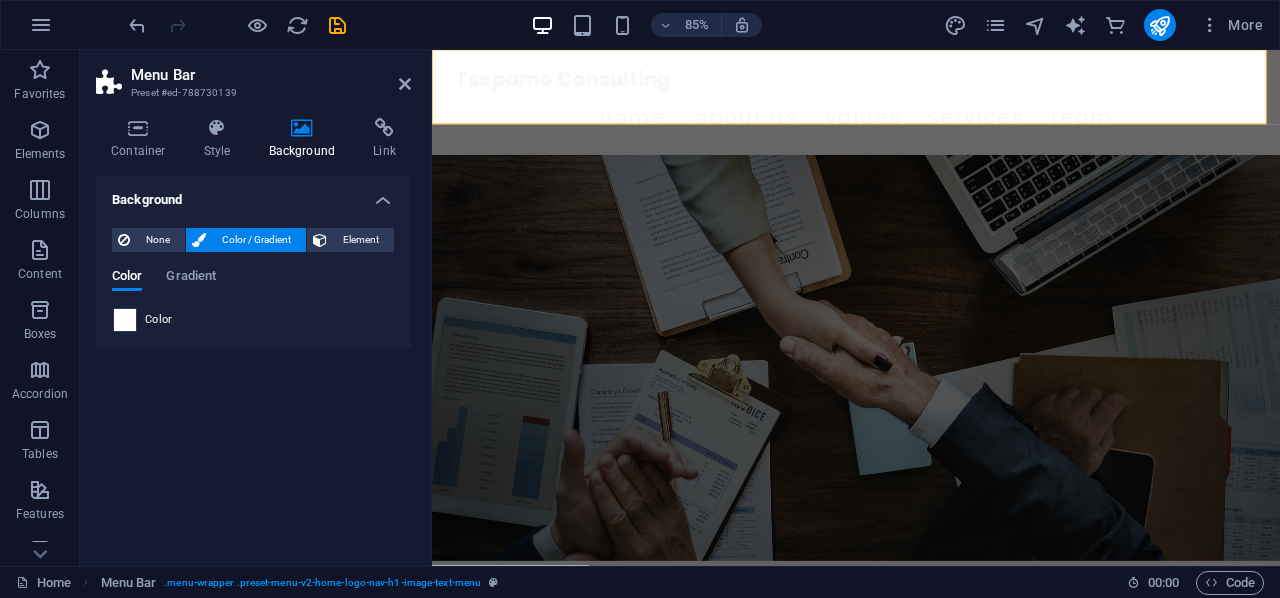 click at bounding box center (125, 320) 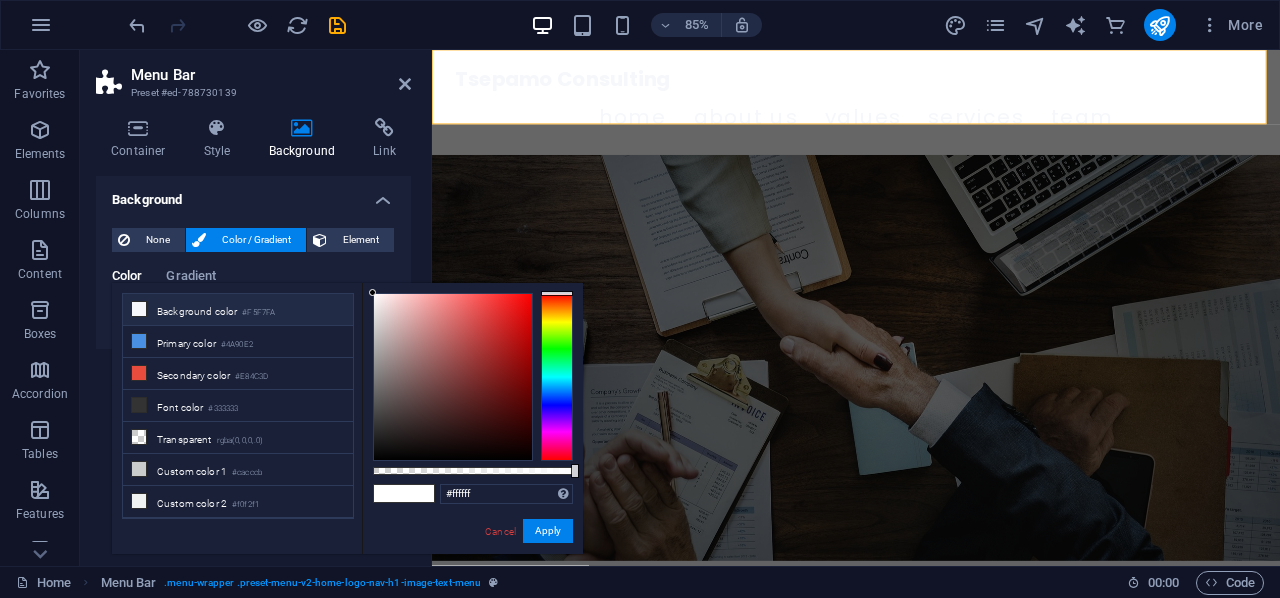 click on "Background color
#F5F7FA" at bounding box center (238, 310) 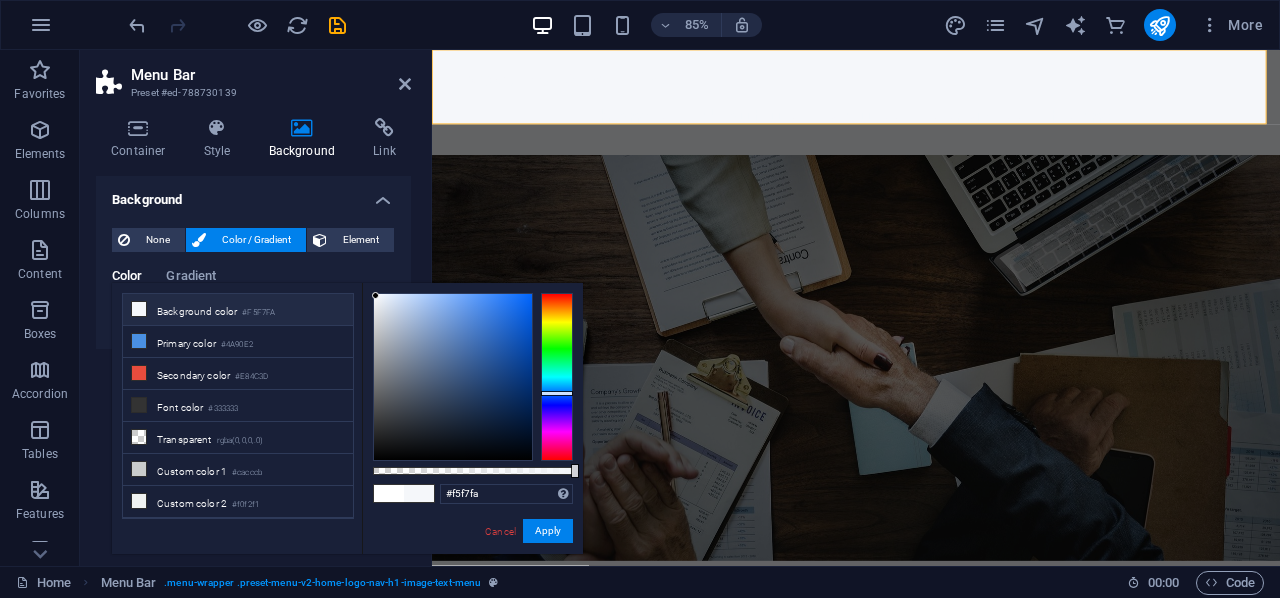 click on "Background" at bounding box center (253, 194) 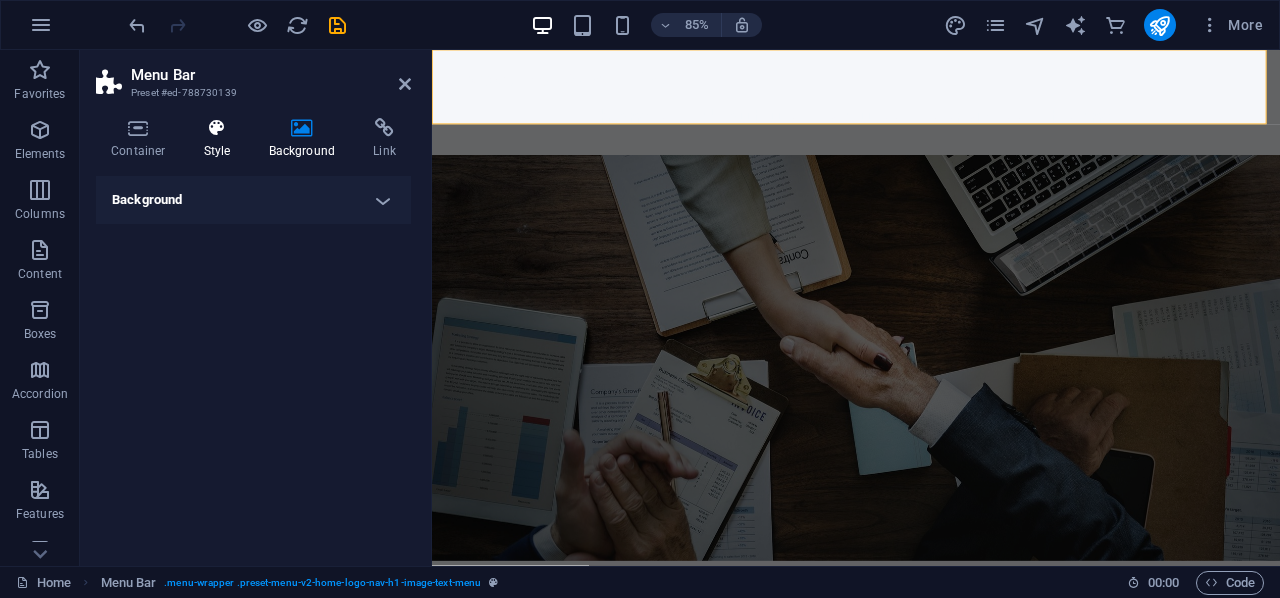 click on "Style" at bounding box center [221, 139] 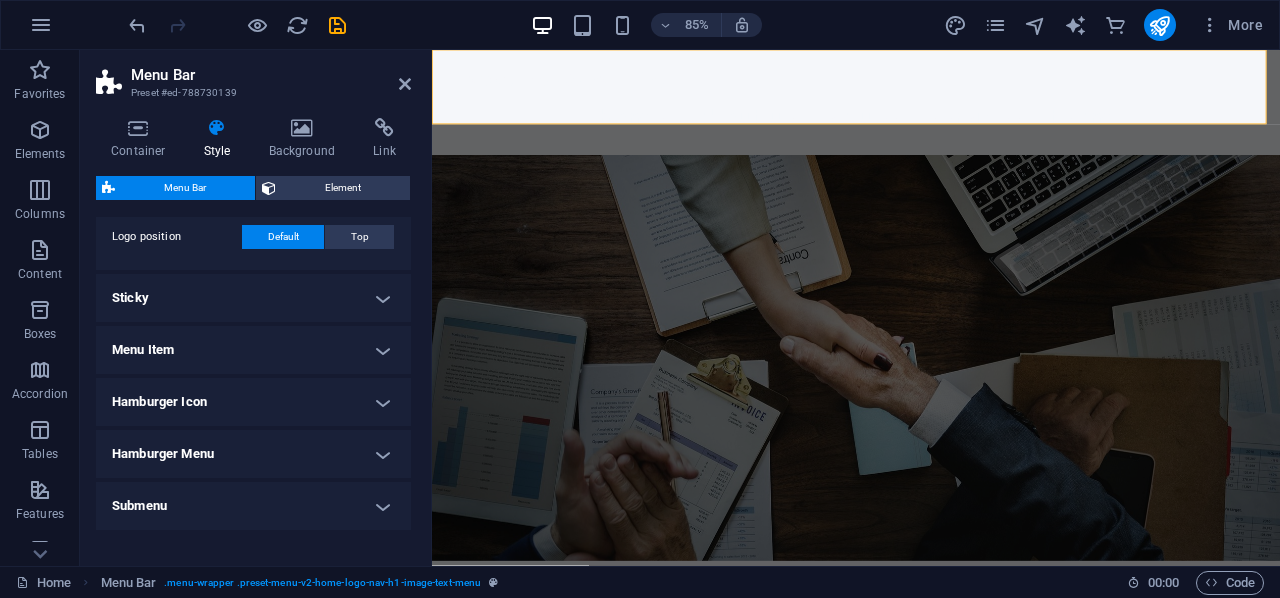 scroll, scrollTop: 800, scrollLeft: 0, axis: vertical 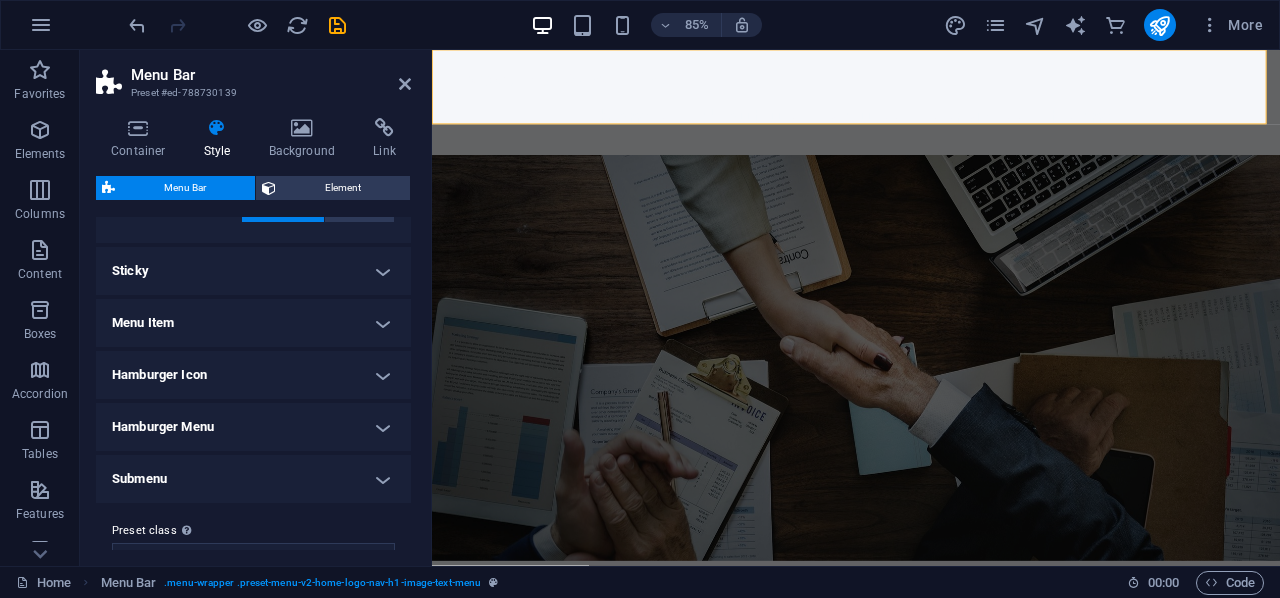 click on "Menu Item" at bounding box center [253, 323] 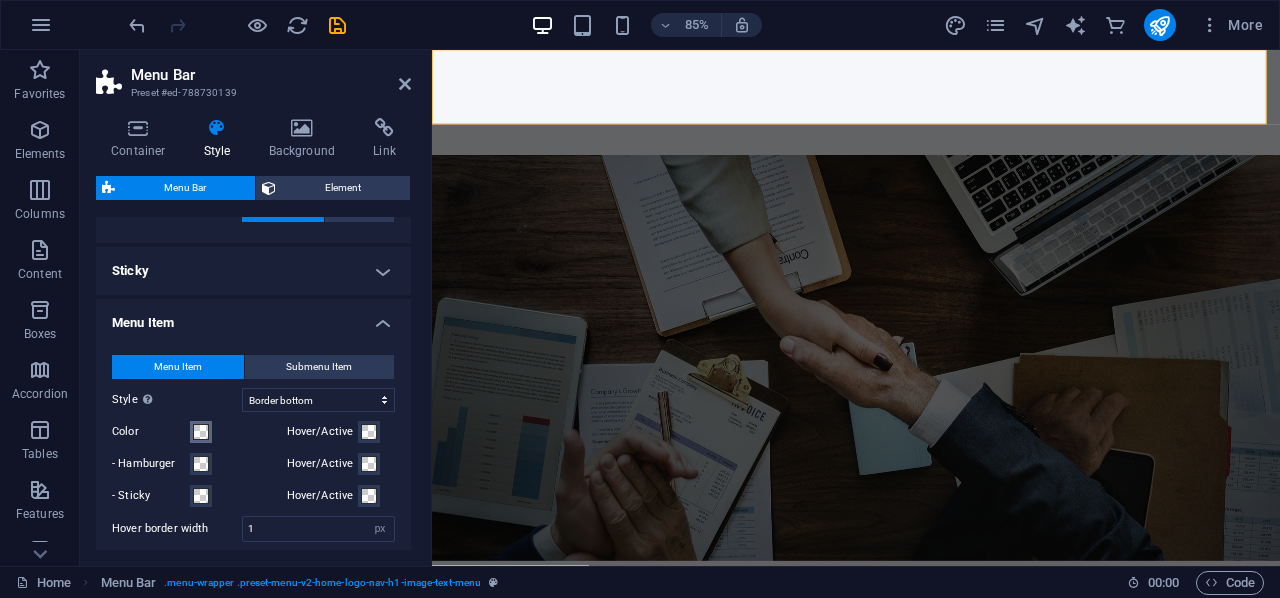 click at bounding box center (201, 432) 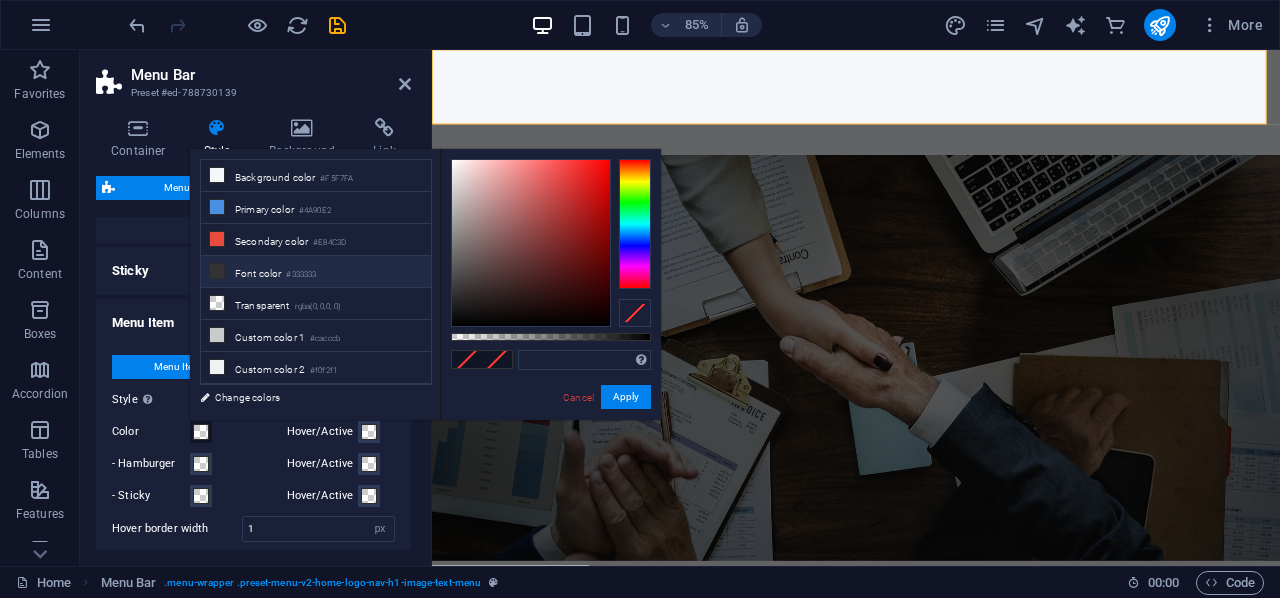 click at bounding box center (217, 271) 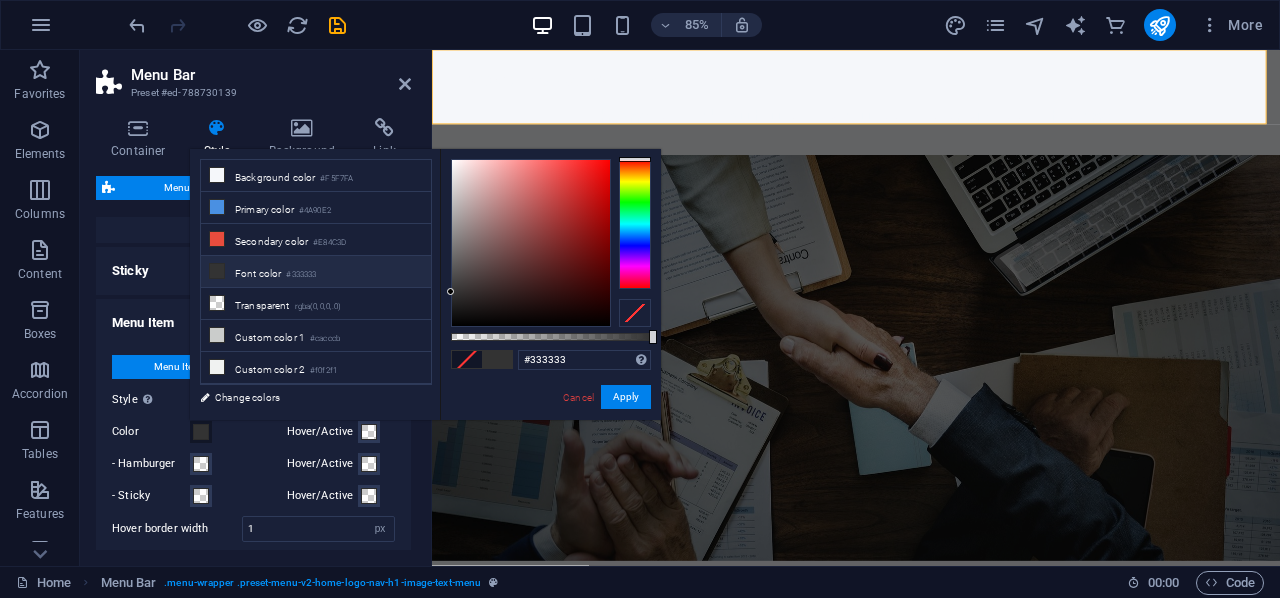 click at bounding box center (217, 271) 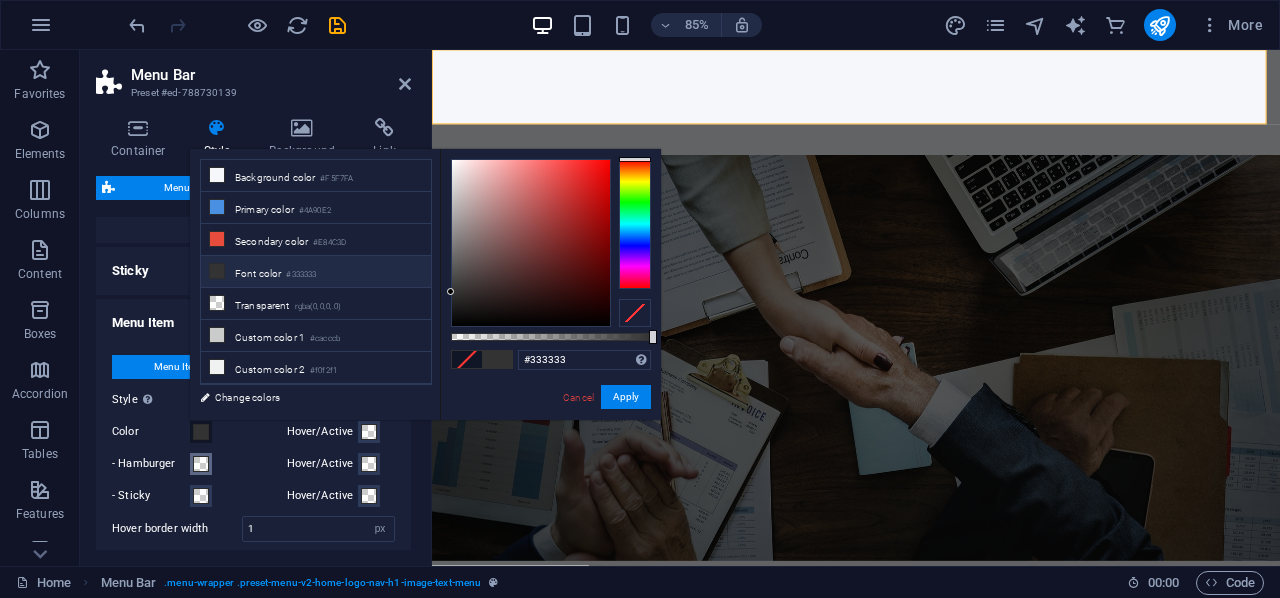 click at bounding box center (201, 464) 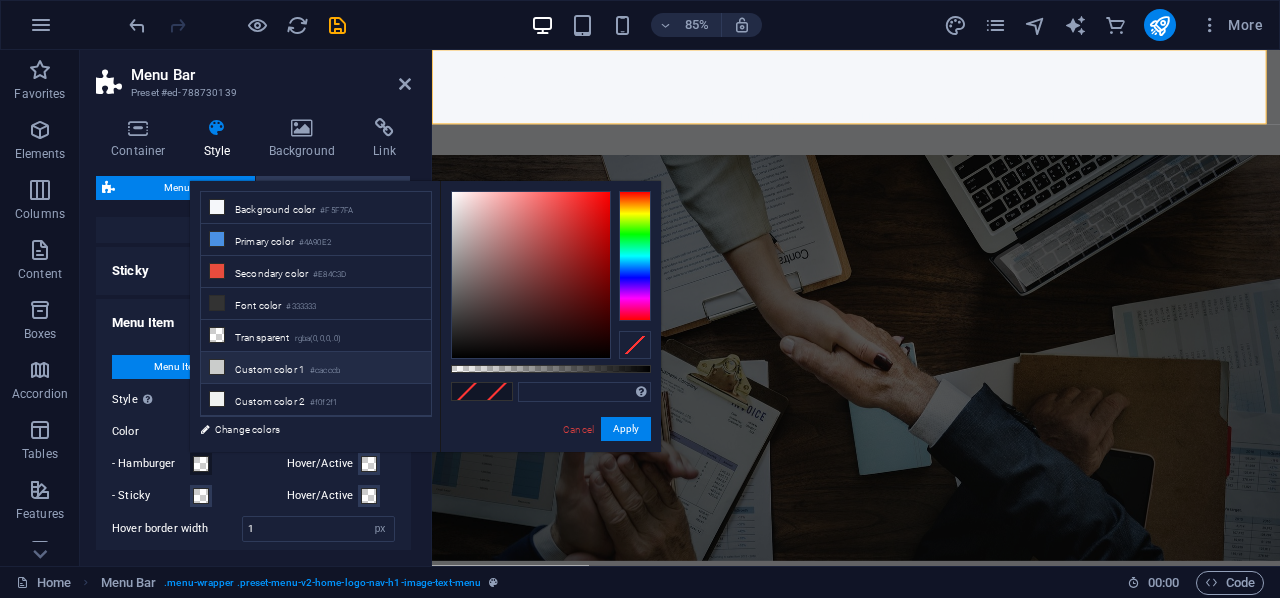 click on "Custom color 1
#cacccb" at bounding box center (316, 368) 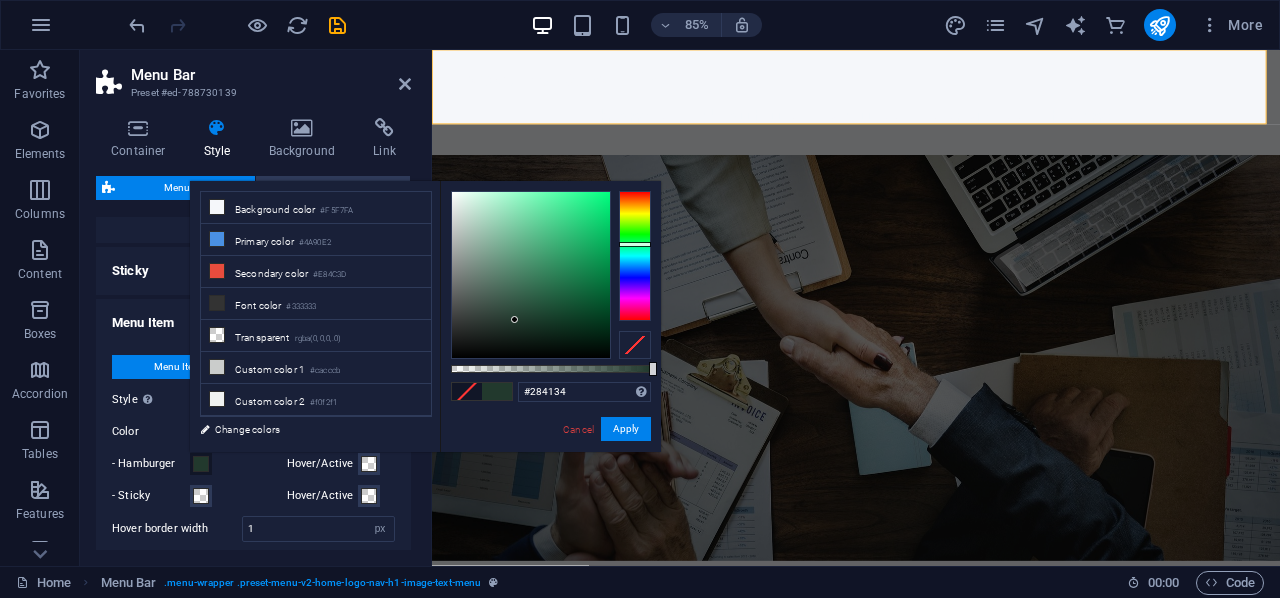 type on "#22392d" 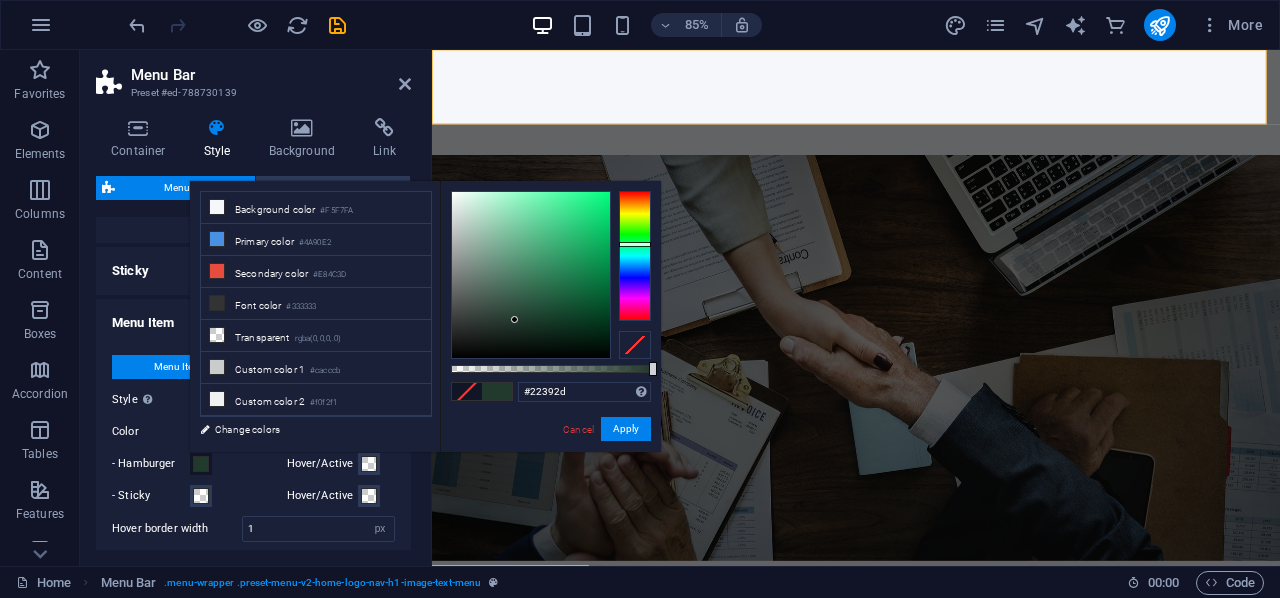 drag, startPoint x: 488, startPoint y: 279, endPoint x: 515, endPoint y: 320, distance: 49.09175 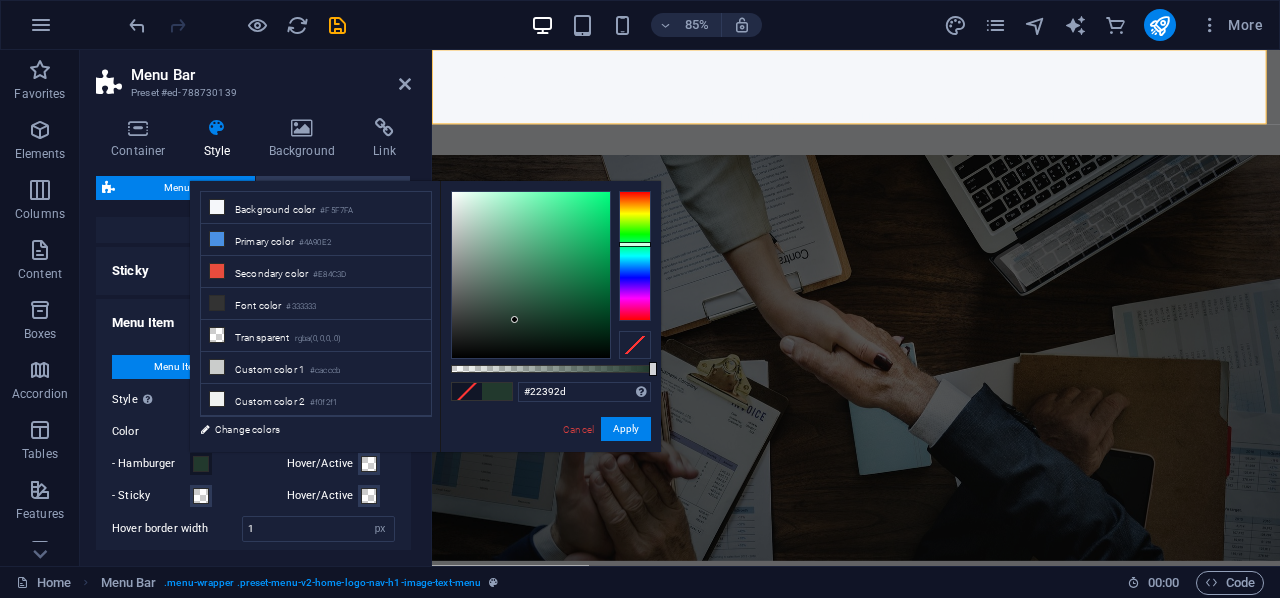 click on "#22392d Supported formats #0852ed rgb(8, 82, 237) rgba(8, 82, 237, 90%) hsv(221,97,93) hsl(221, 93%, 48%) Cancel Apply" at bounding box center (550, 461) 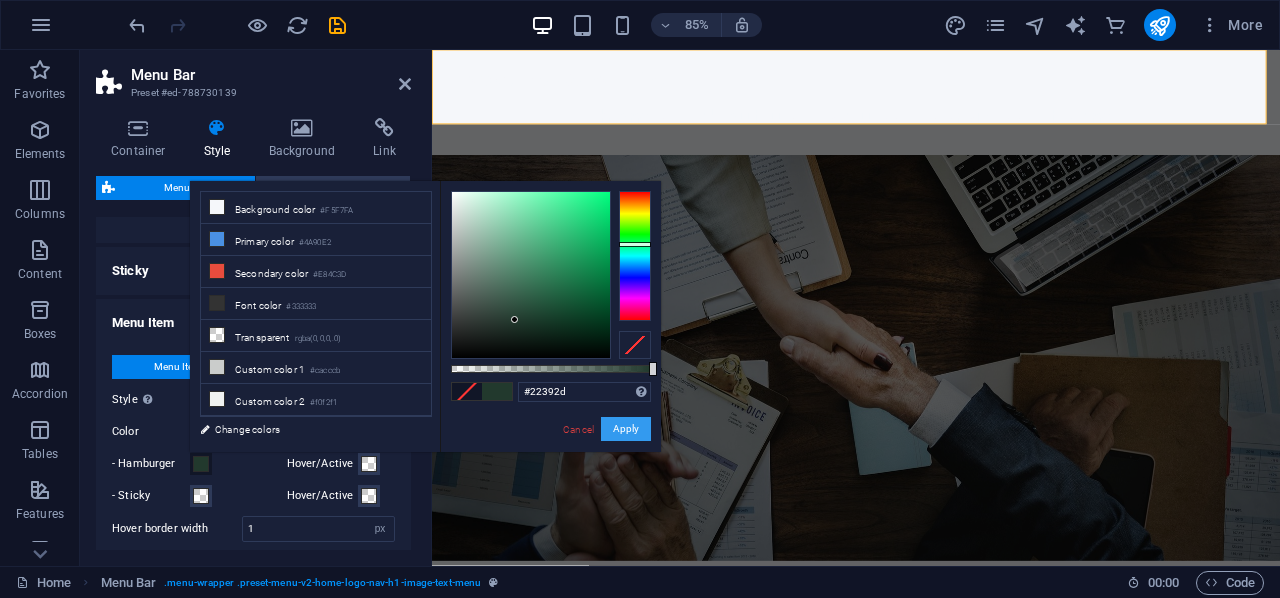 click on "Apply" at bounding box center (626, 429) 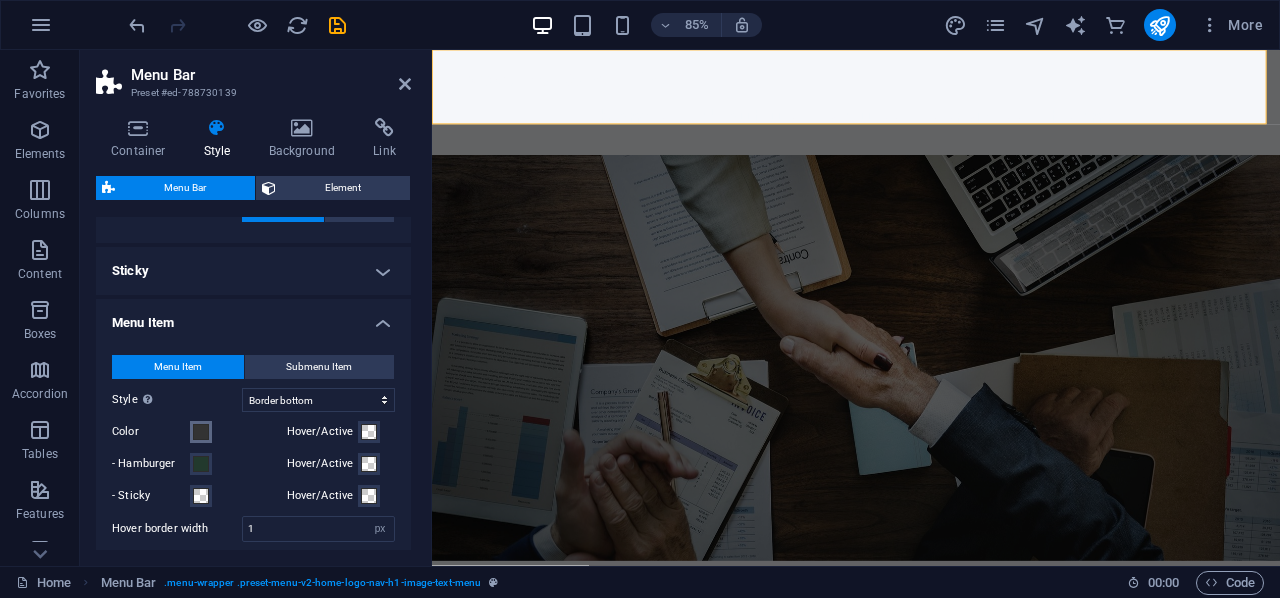 click at bounding box center (201, 432) 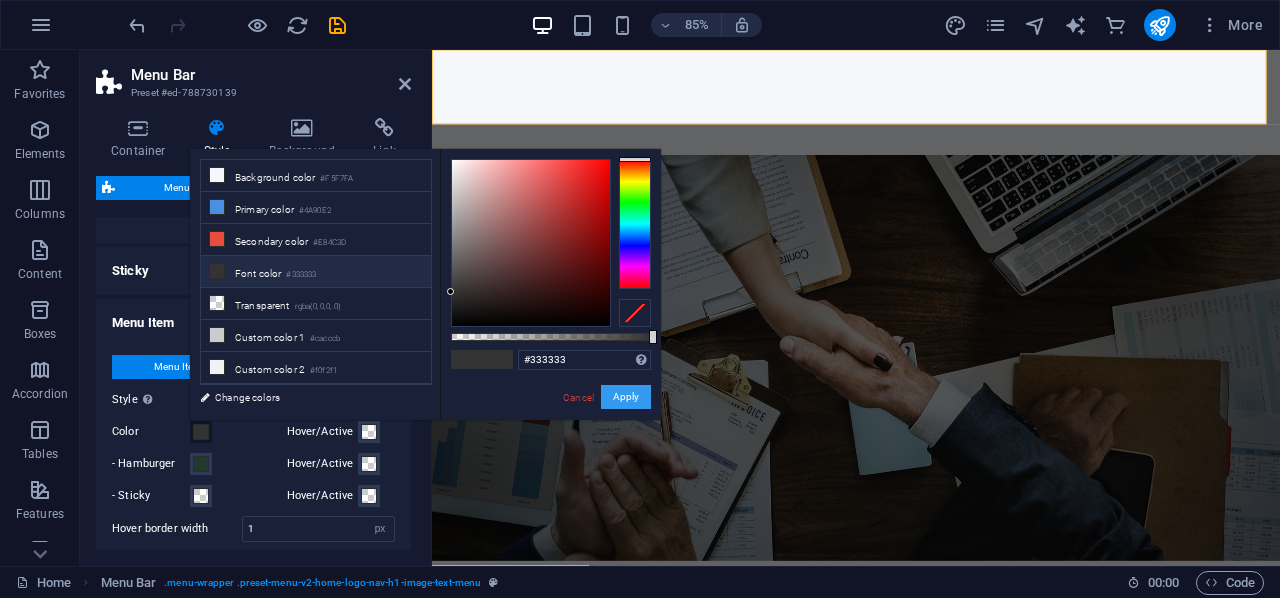click on "Apply" at bounding box center [626, 397] 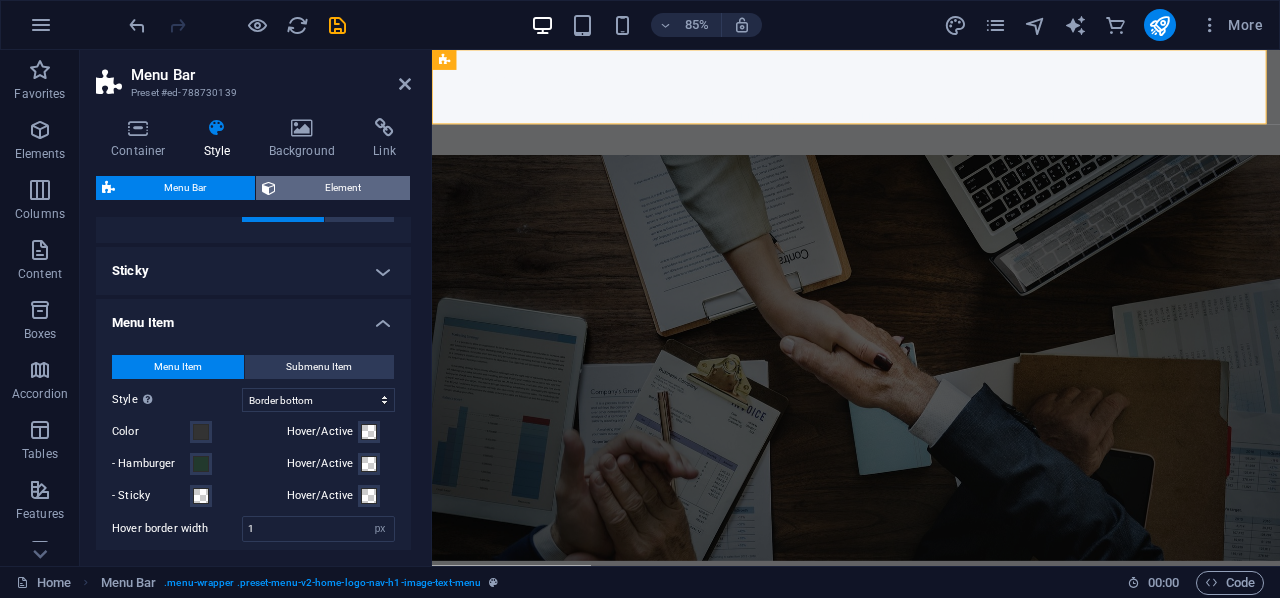 click on "Element" at bounding box center [343, 188] 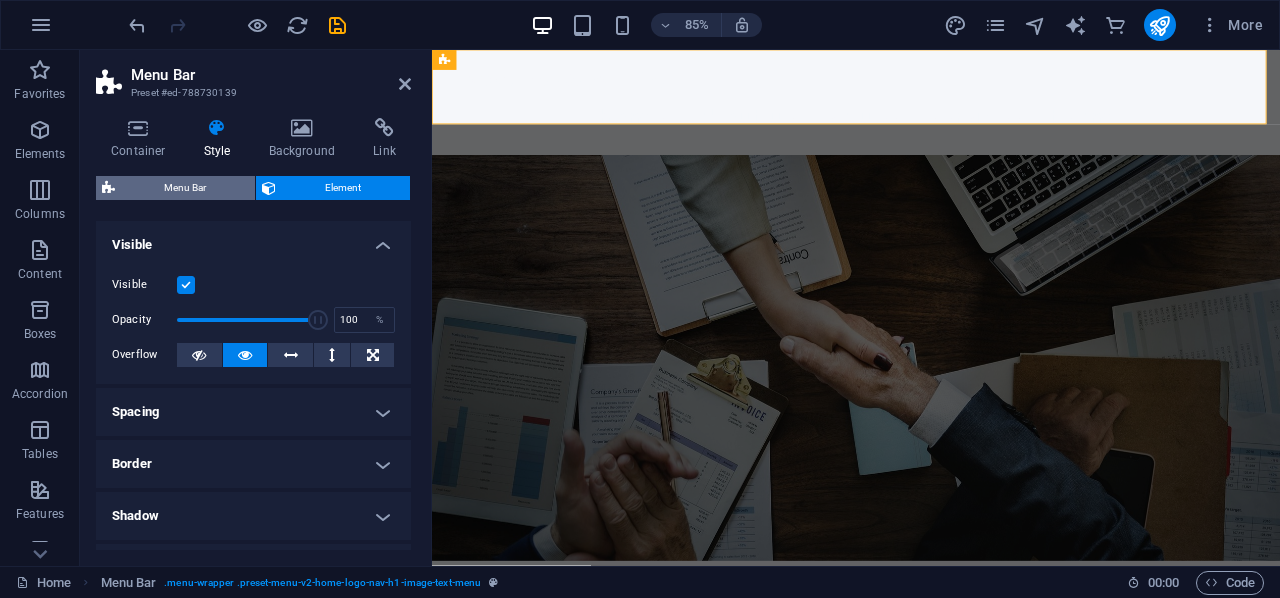 click on "Menu Bar" at bounding box center [185, 188] 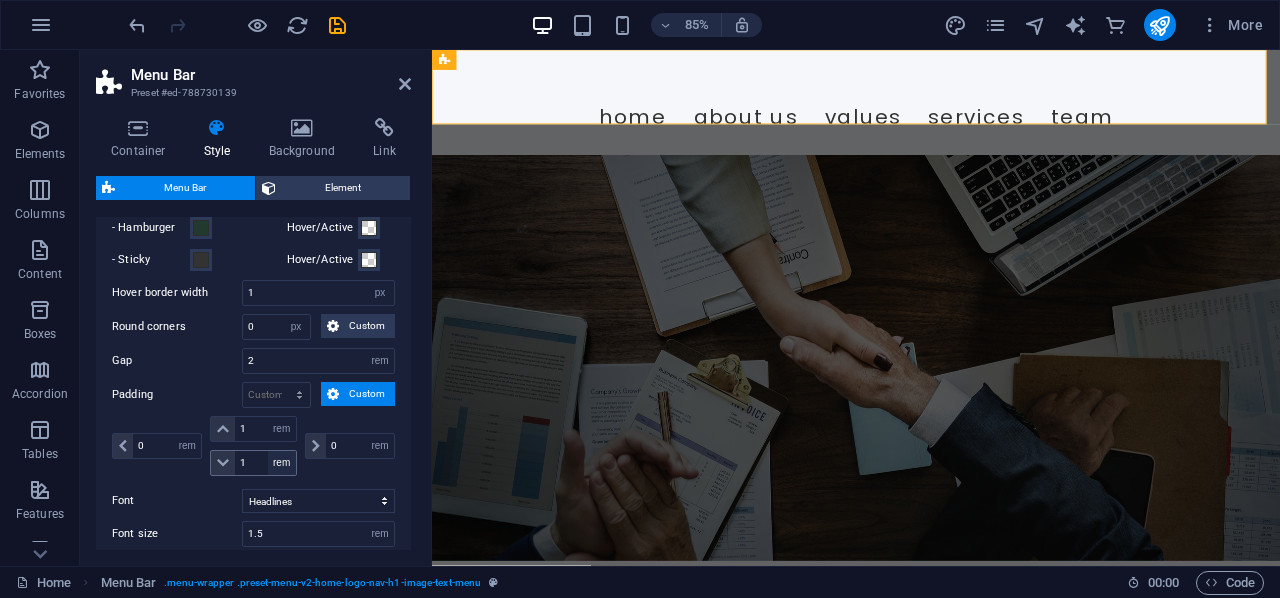 scroll, scrollTop: 900, scrollLeft: 0, axis: vertical 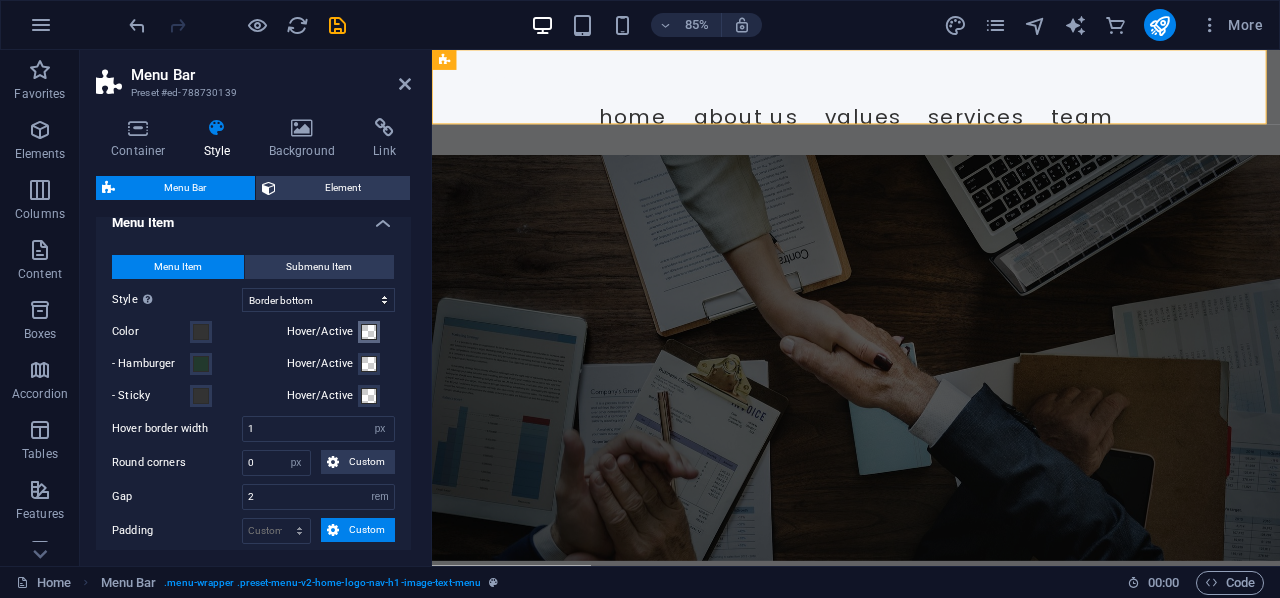 click at bounding box center (369, 332) 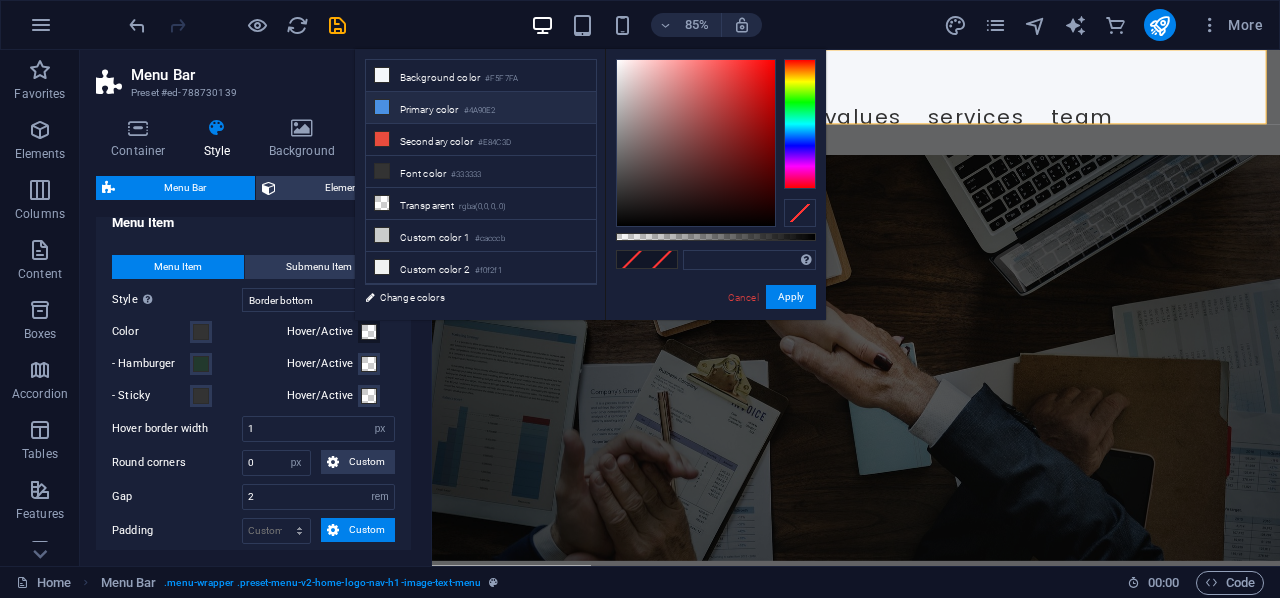 click on "Primary color
#4A90E2" at bounding box center [481, 108] 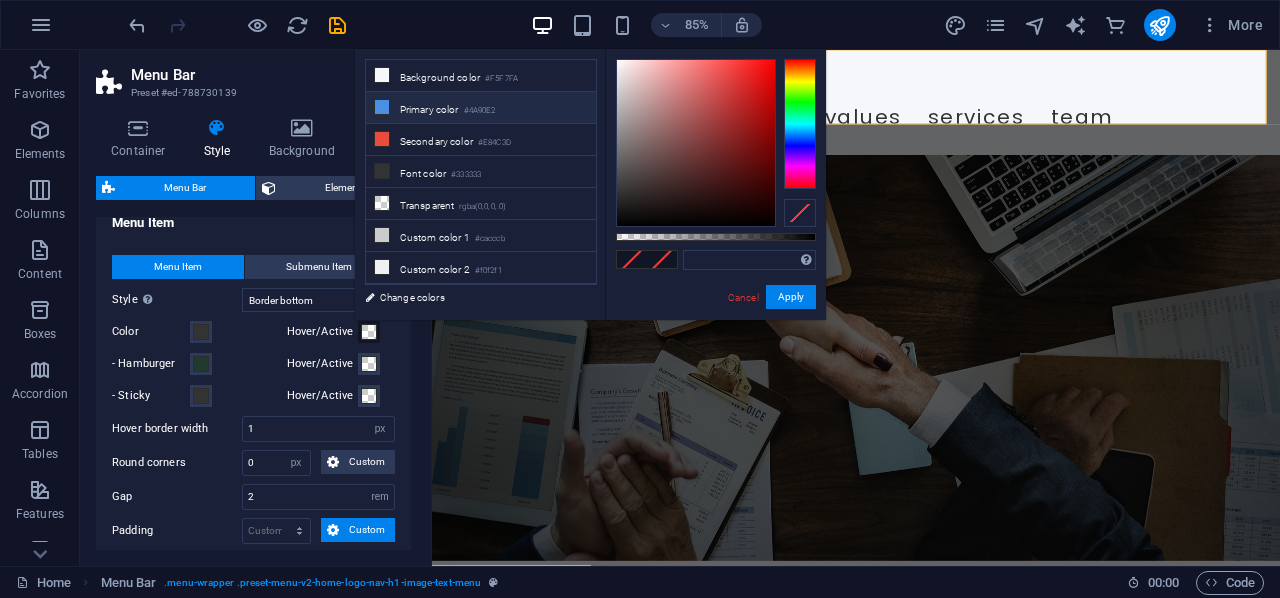 type on "#4a90e2" 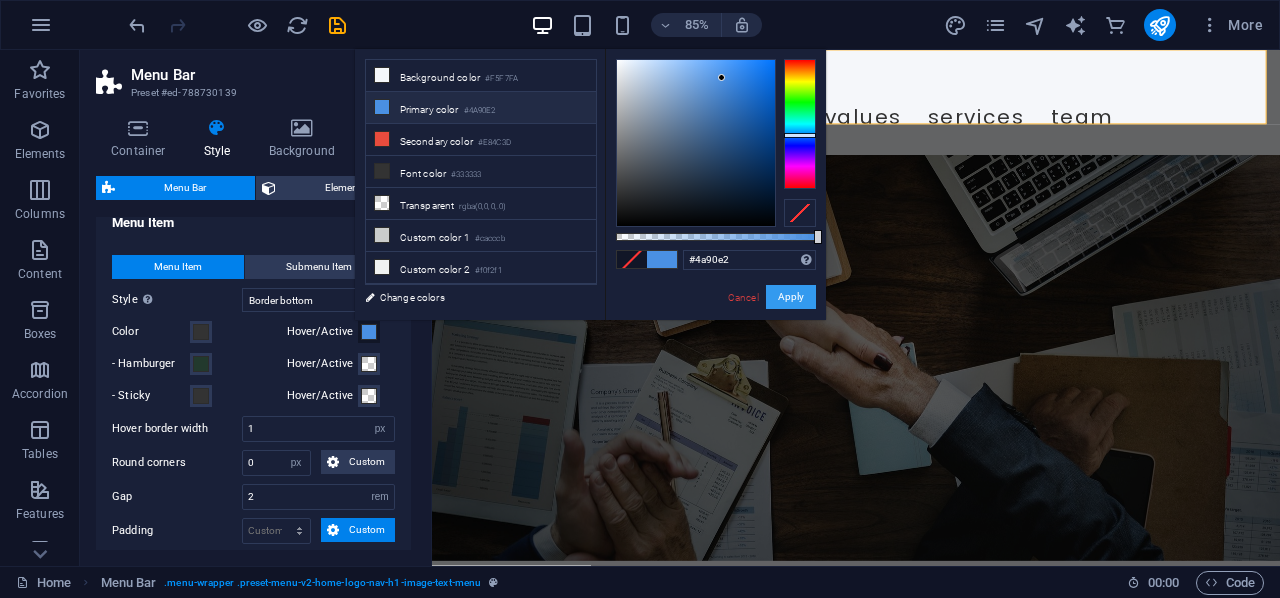 click on "Apply" at bounding box center (791, 297) 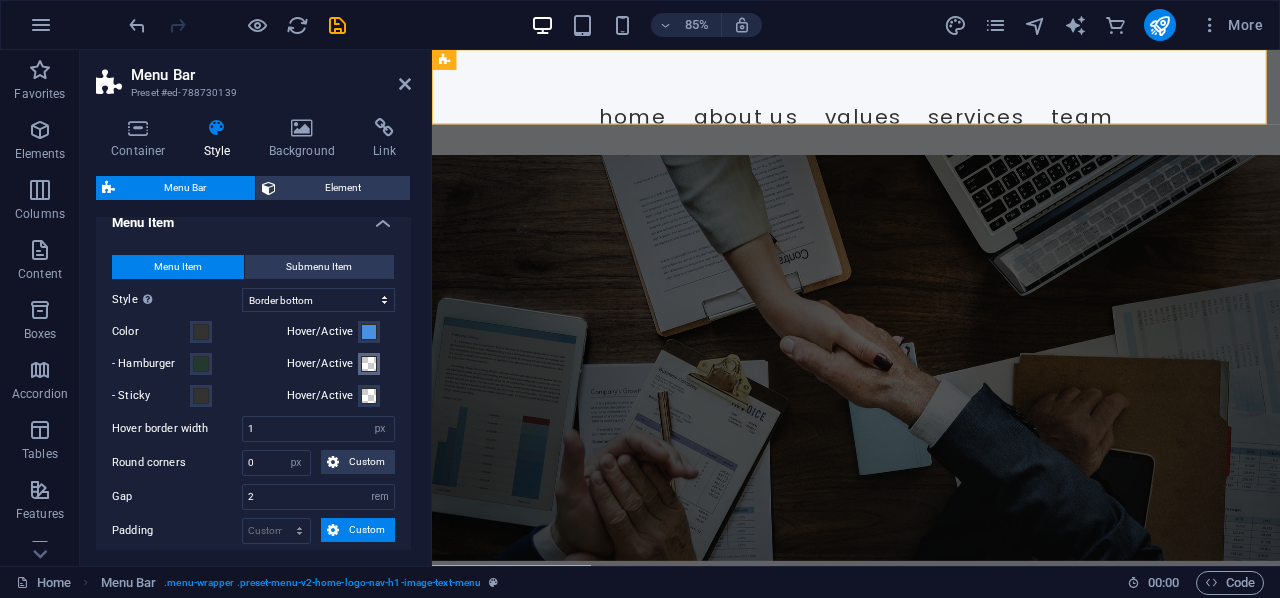 click at bounding box center (369, 364) 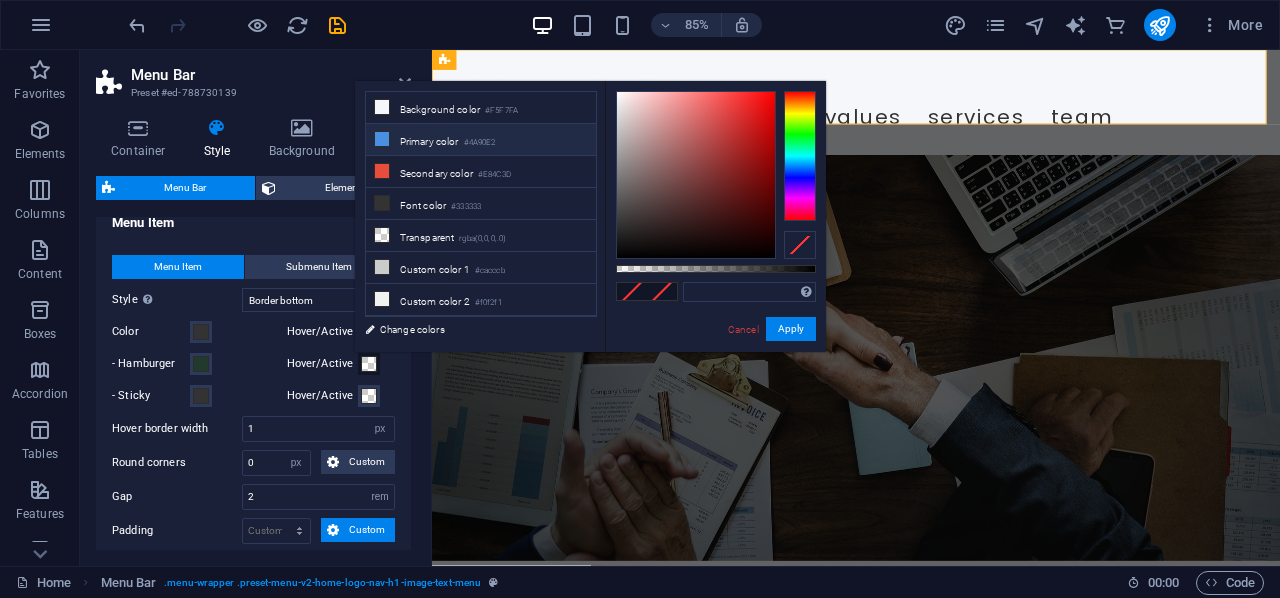 click on "#4A90E2" at bounding box center [480, 143] 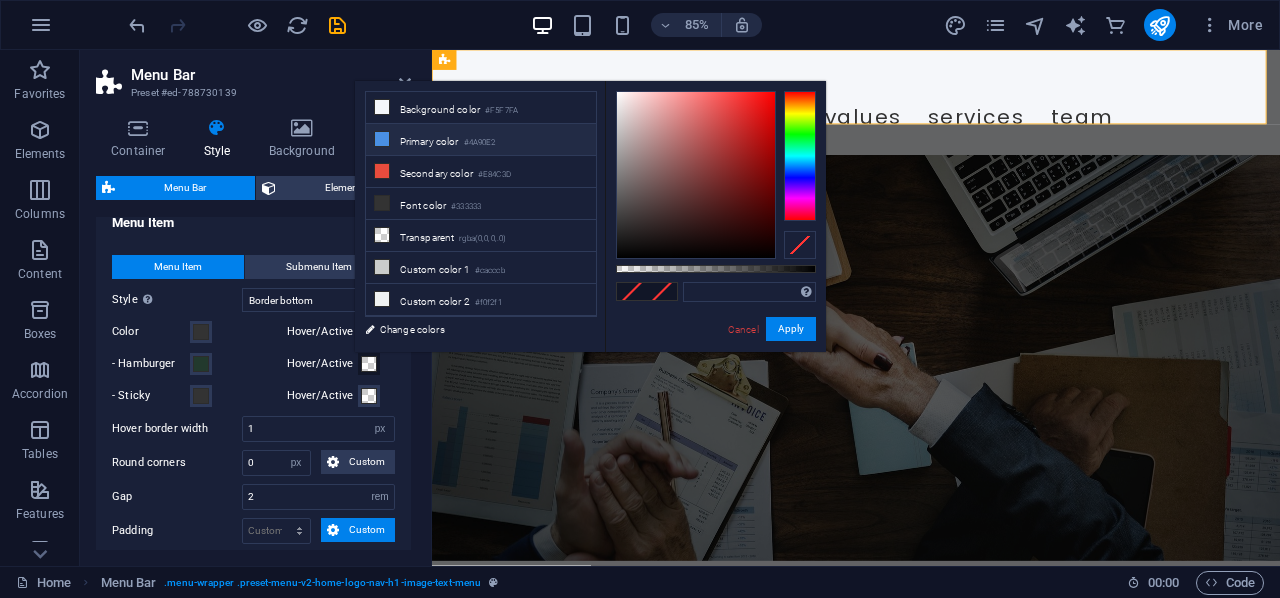 type on "#4a90e2" 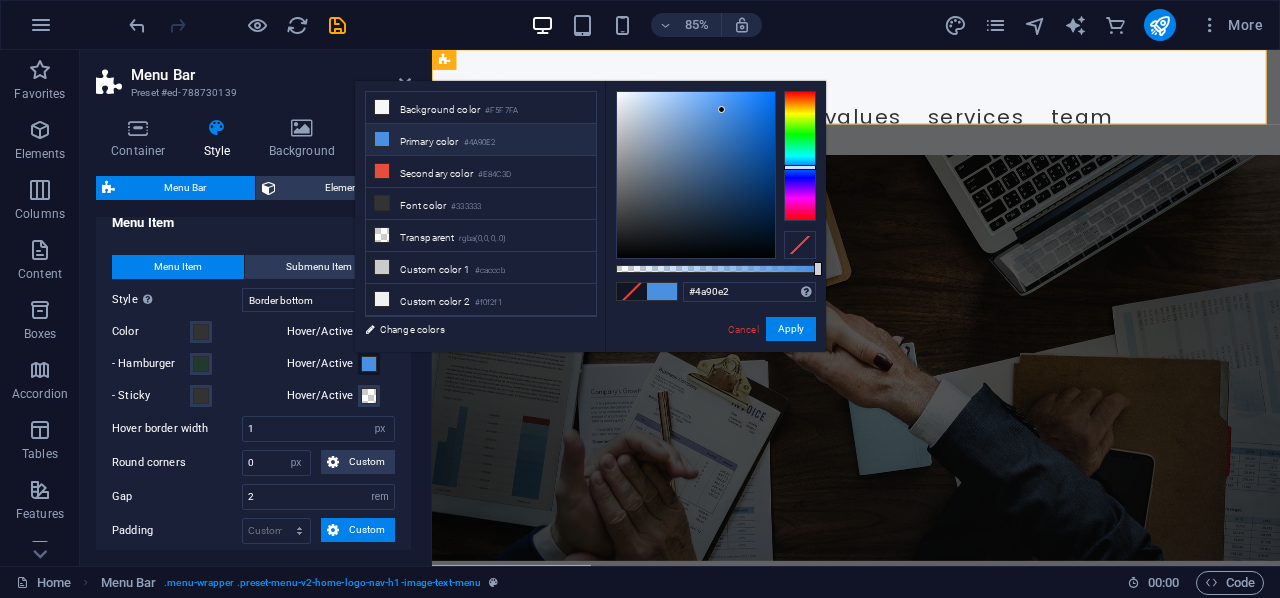 click on "#4a90e2 Supported formats #0852ed rgb(8, 82, 237) rgba(8, 82, 237, 90%) hsv(221,97,93) hsl(221, 93%, 48%) Cancel Apply" at bounding box center (715, 361) 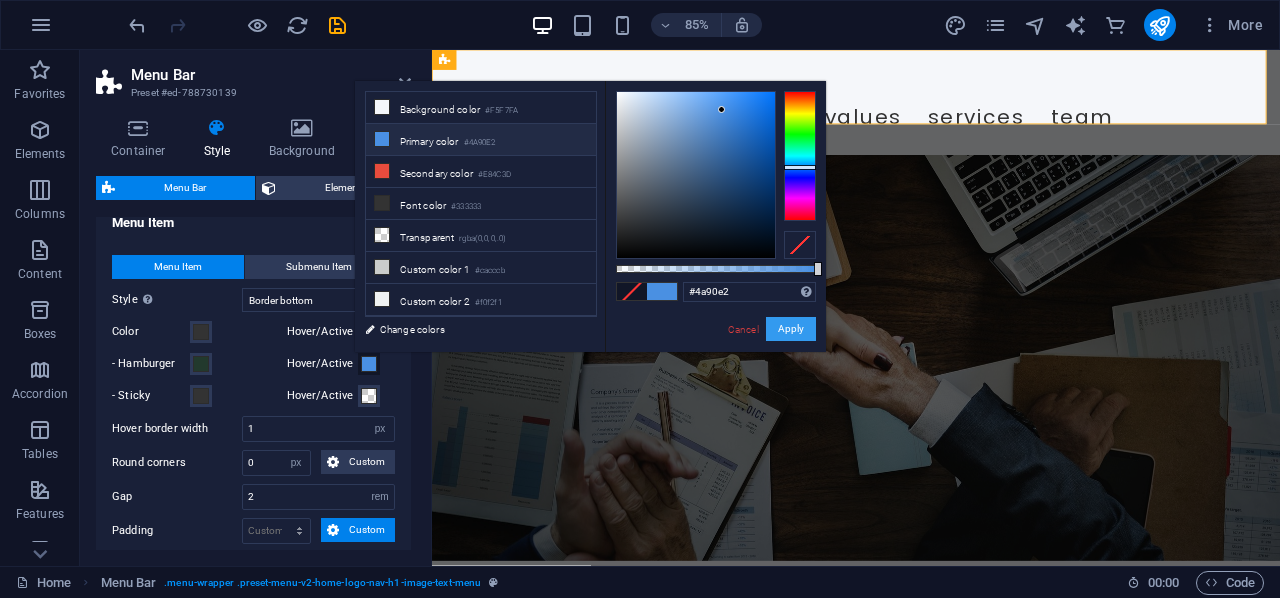 click on "Apply" at bounding box center [791, 329] 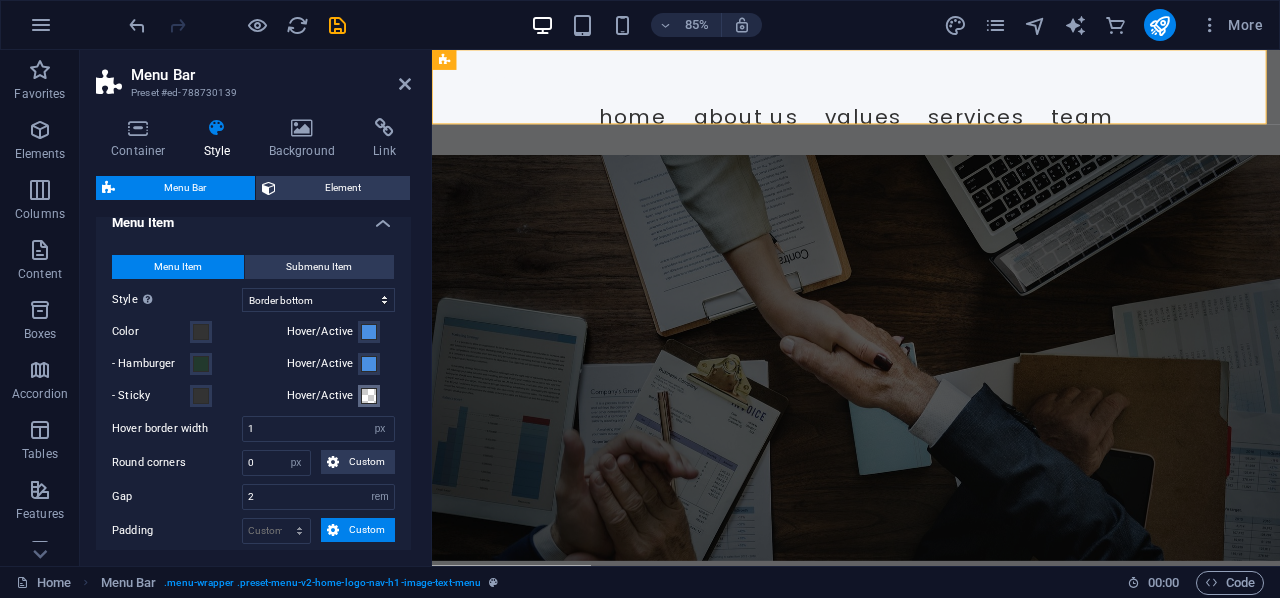 click at bounding box center [369, 396] 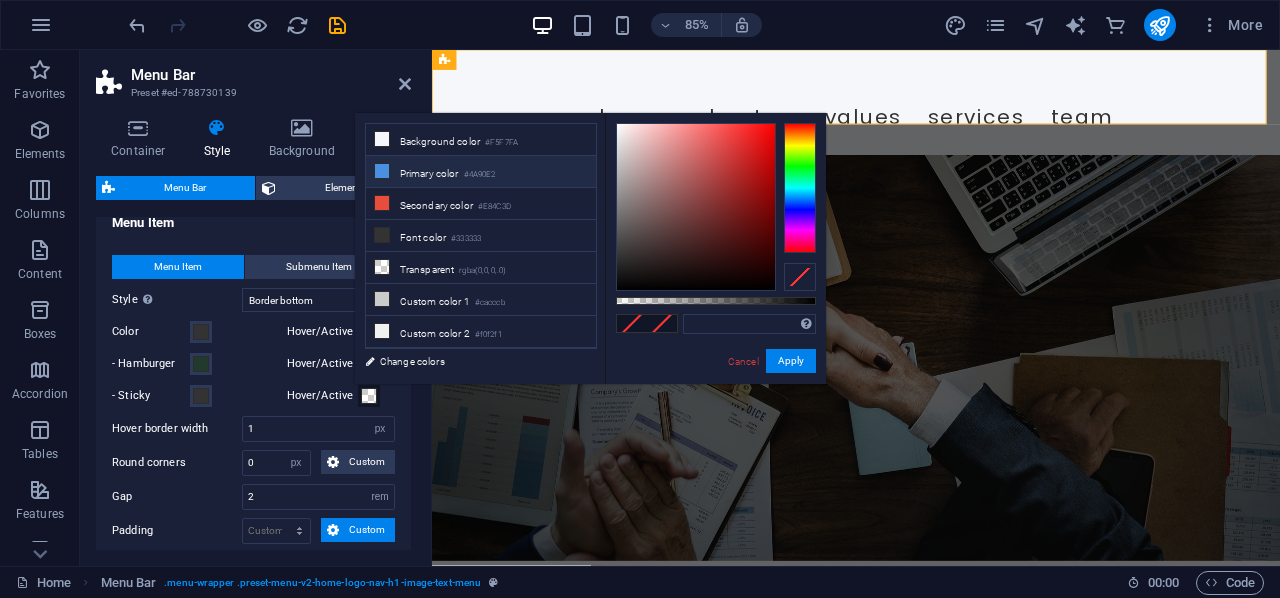 click on "Primary color
#4A90E2" at bounding box center [481, 172] 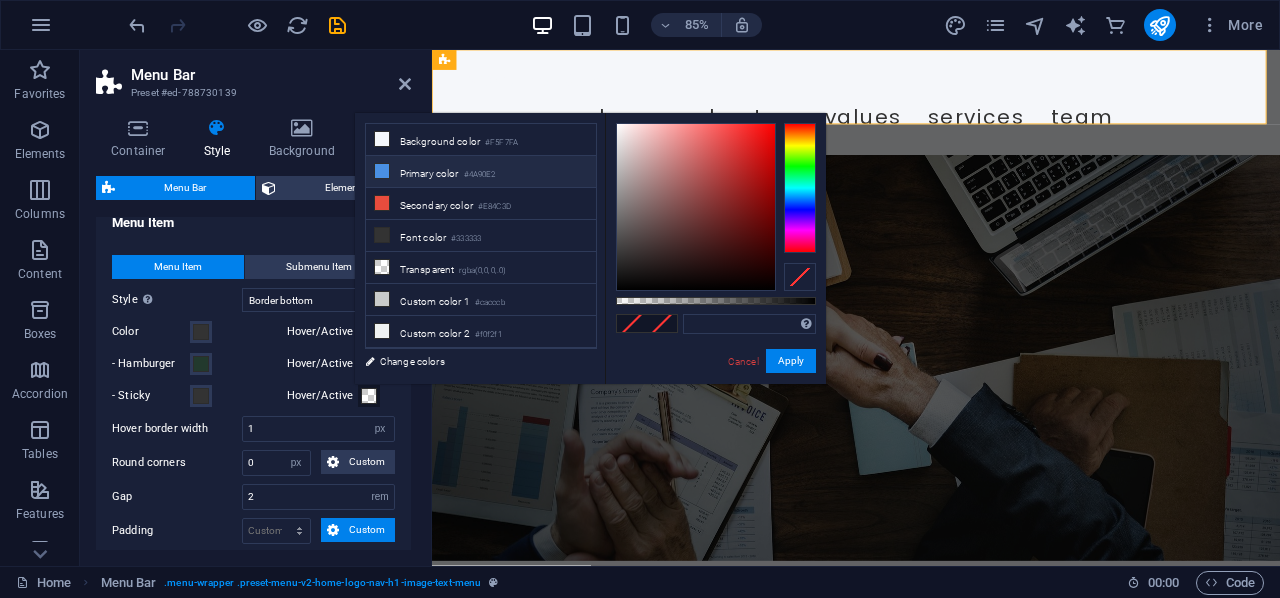type on "#4a90e2" 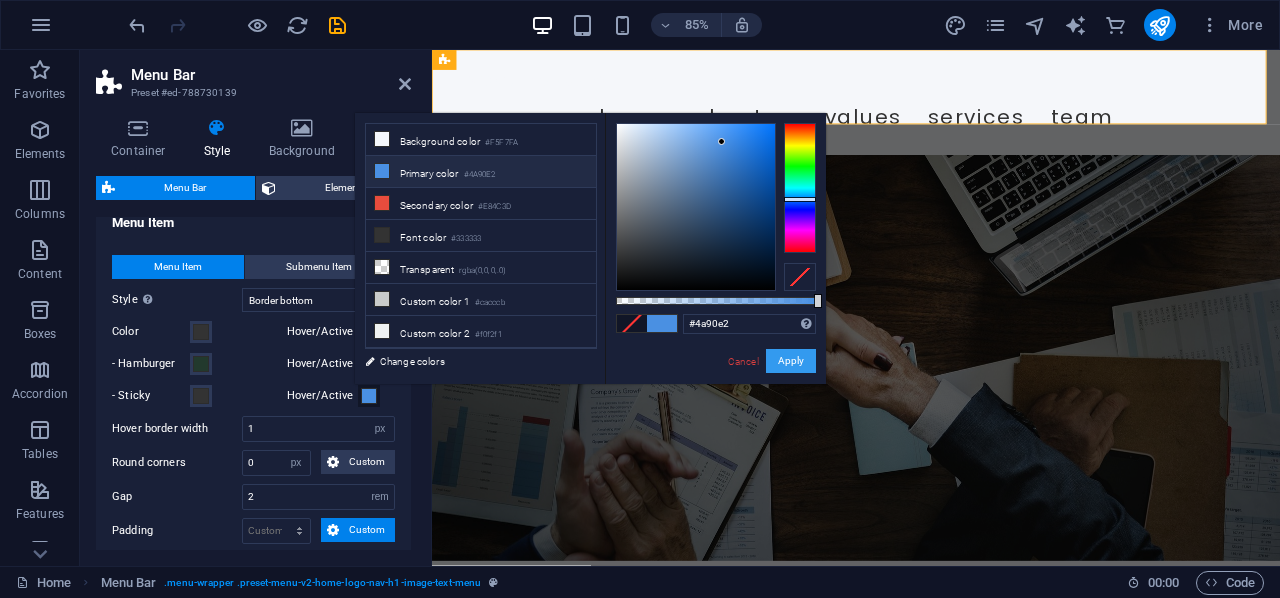 click on "Apply" at bounding box center [791, 361] 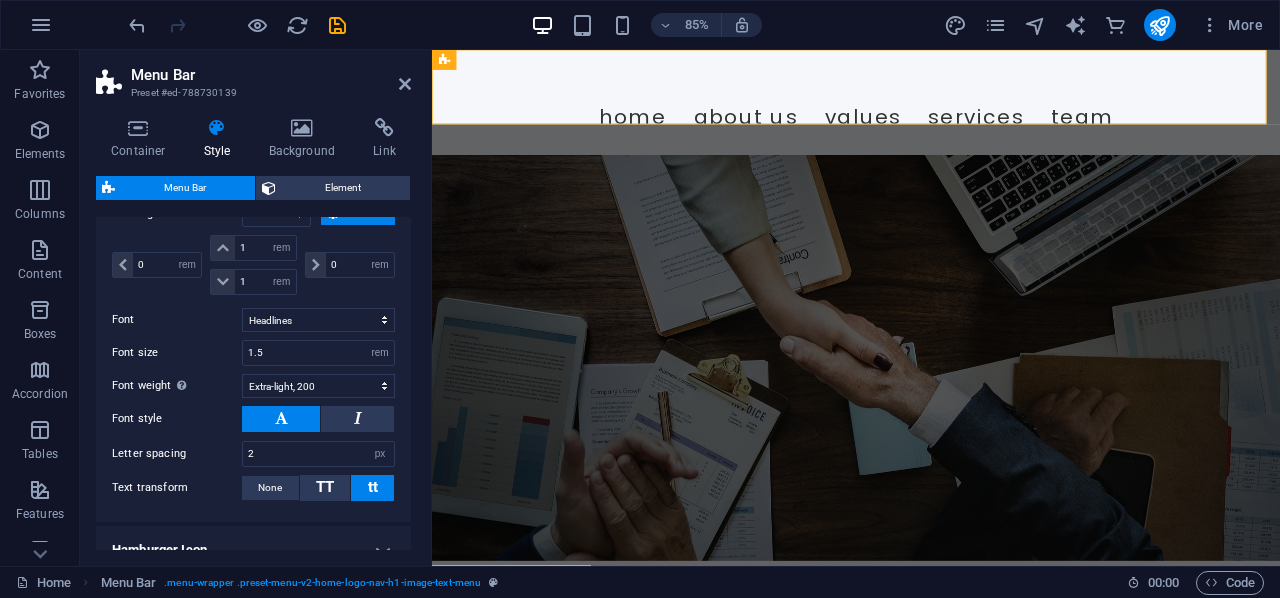 scroll, scrollTop: 1317, scrollLeft: 0, axis: vertical 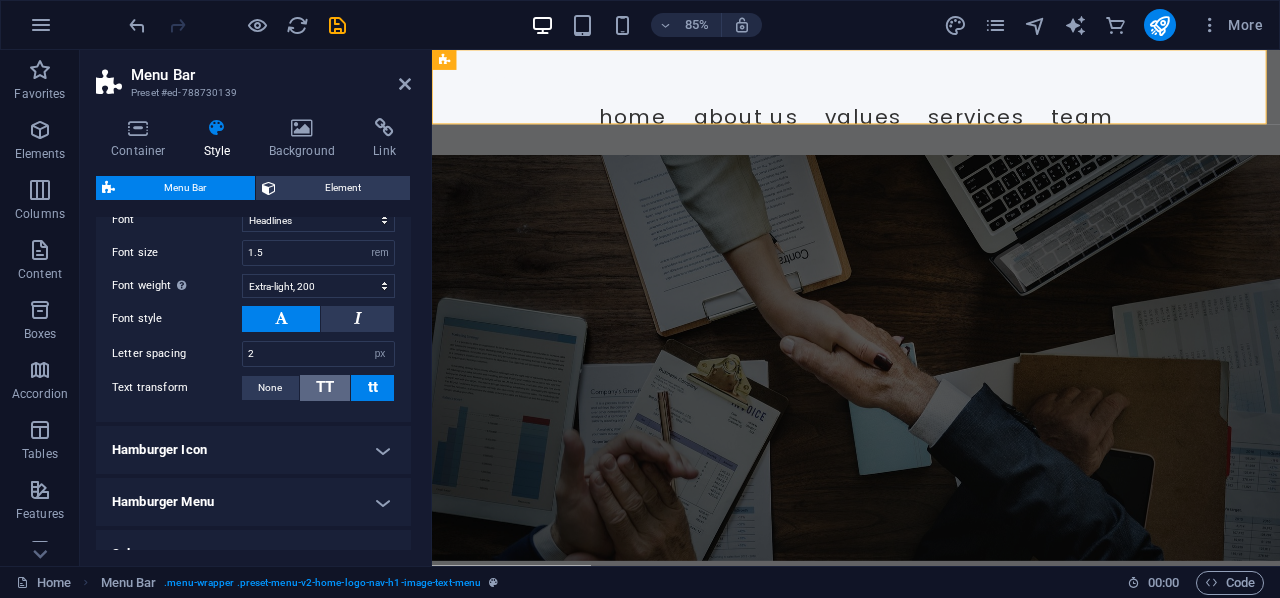 click on "TT" at bounding box center [325, 388] 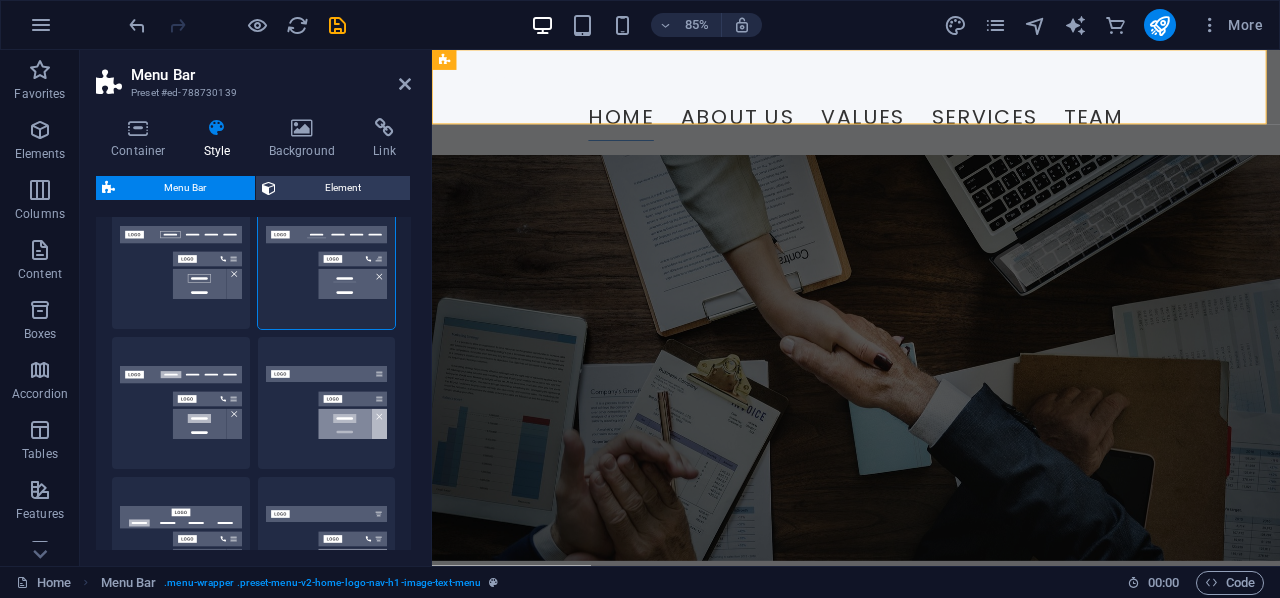 scroll, scrollTop: 0, scrollLeft: 0, axis: both 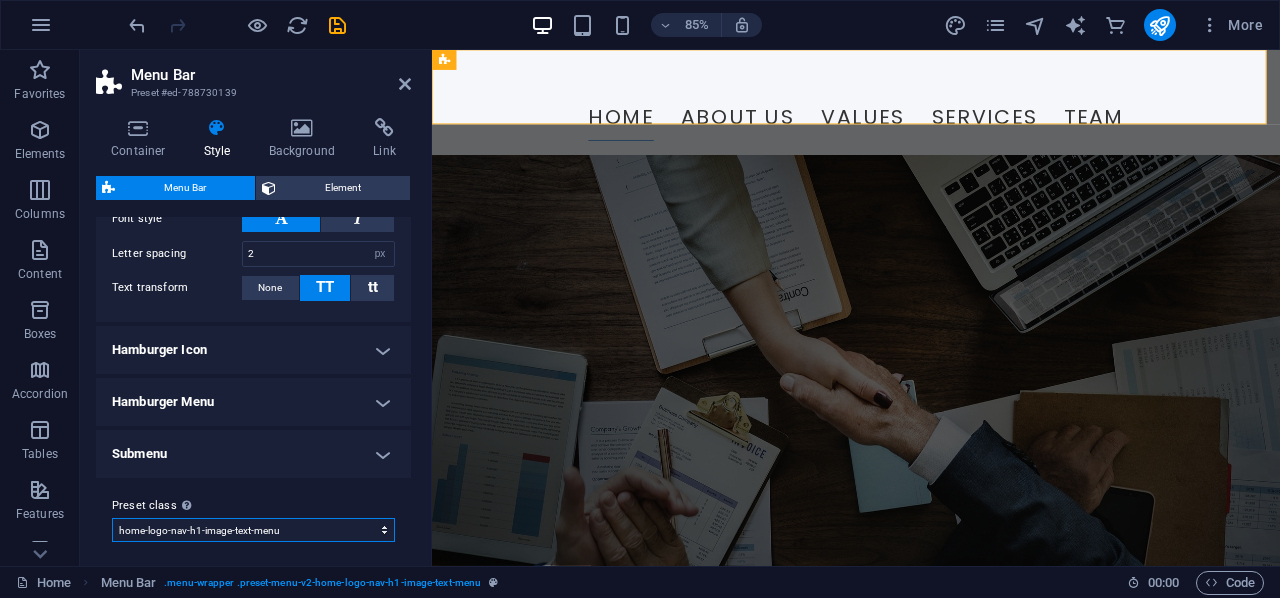 click on "williams xxl wide border home-hero-logo-nav-h1-slogan-menu home-hero-logo-nav-h1-menu home-logo-nav-h1-image-text-menu Add preset class" at bounding box center (253, 530) 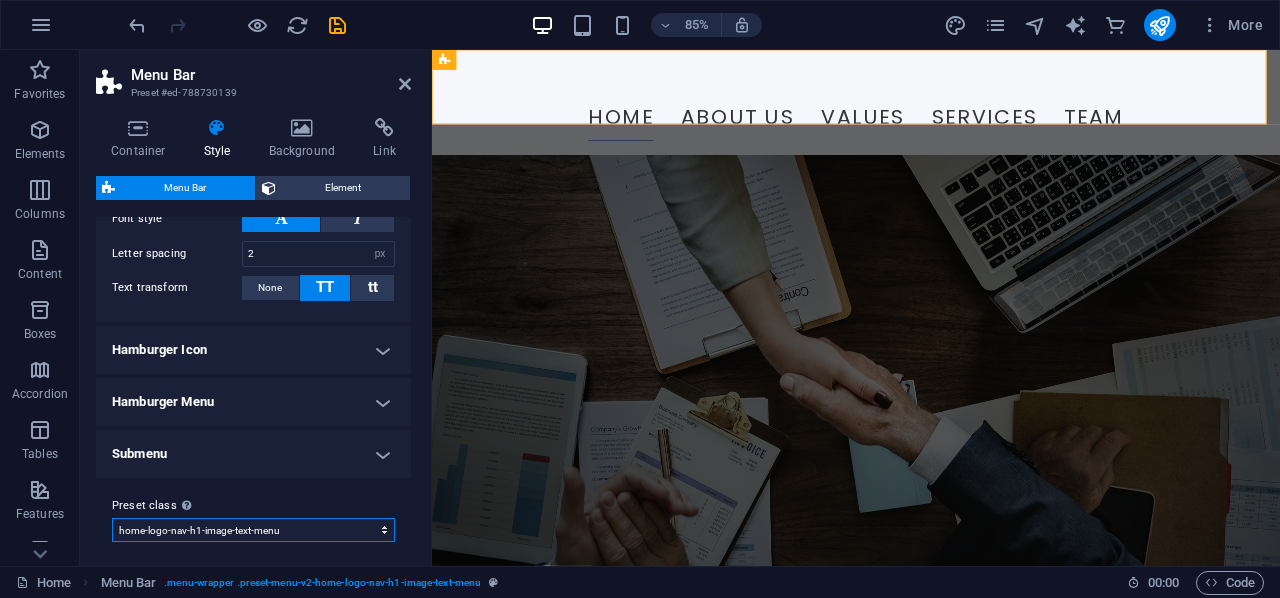 click on "williams xxl wide border home-hero-logo-nav-h1-slogan-menu home-hero-logo-nav-h1-menu home-logo-nav-h1-image-text-menu Add preset class" at bounding box center [253, 530] 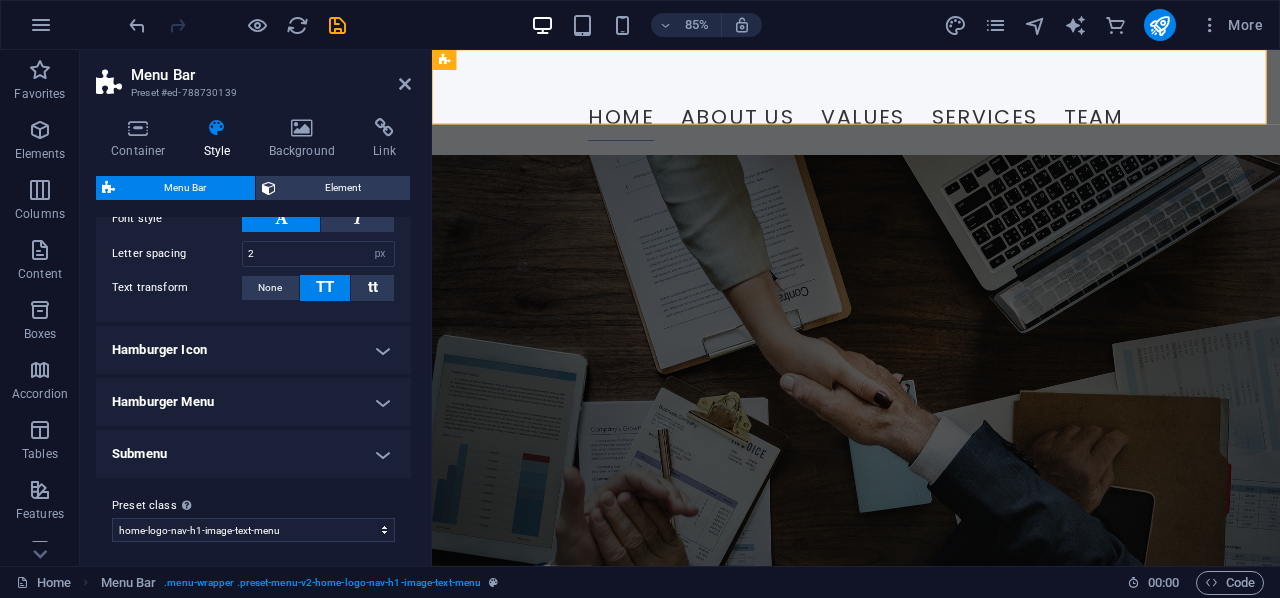 click on "Hamburger Menu" at bounding box center (253, 402) 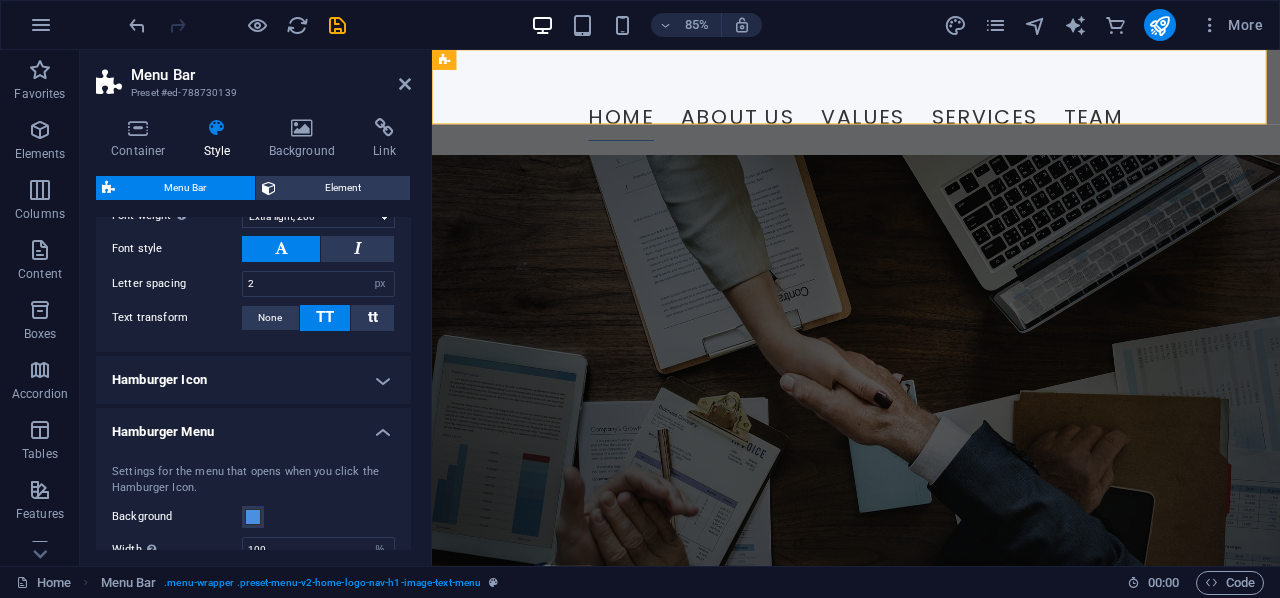 scroll, scrollTop: 1417, scrollLeft: 0, axis: vertical 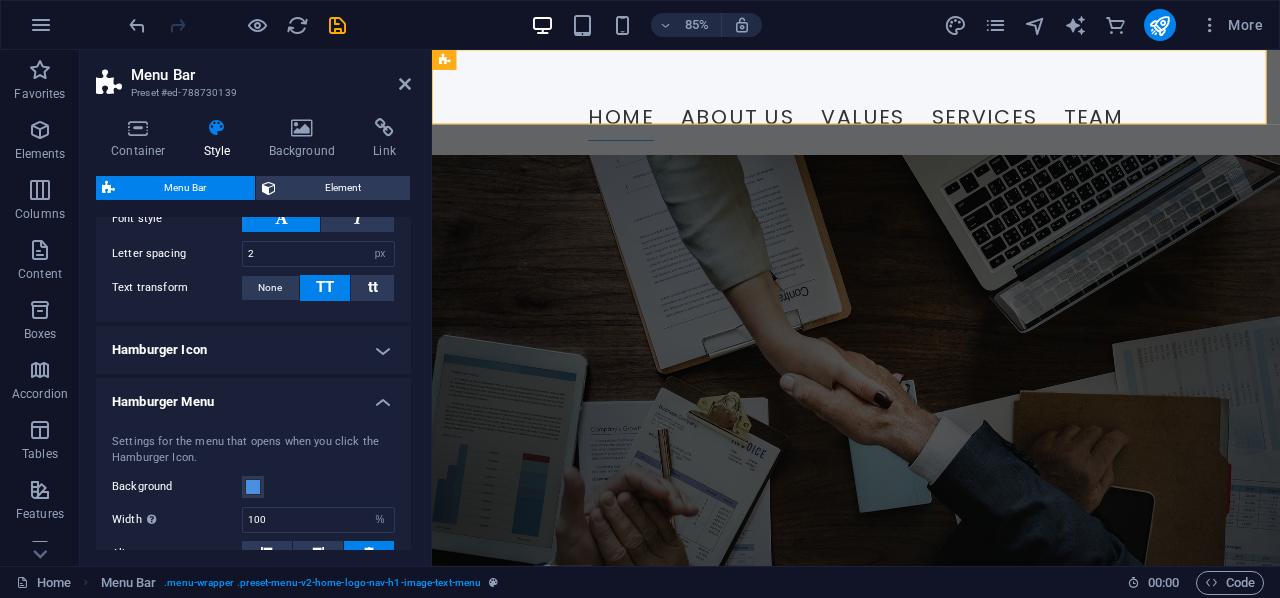 click on "Hamburger Icon" at bounding box center (253, 350) 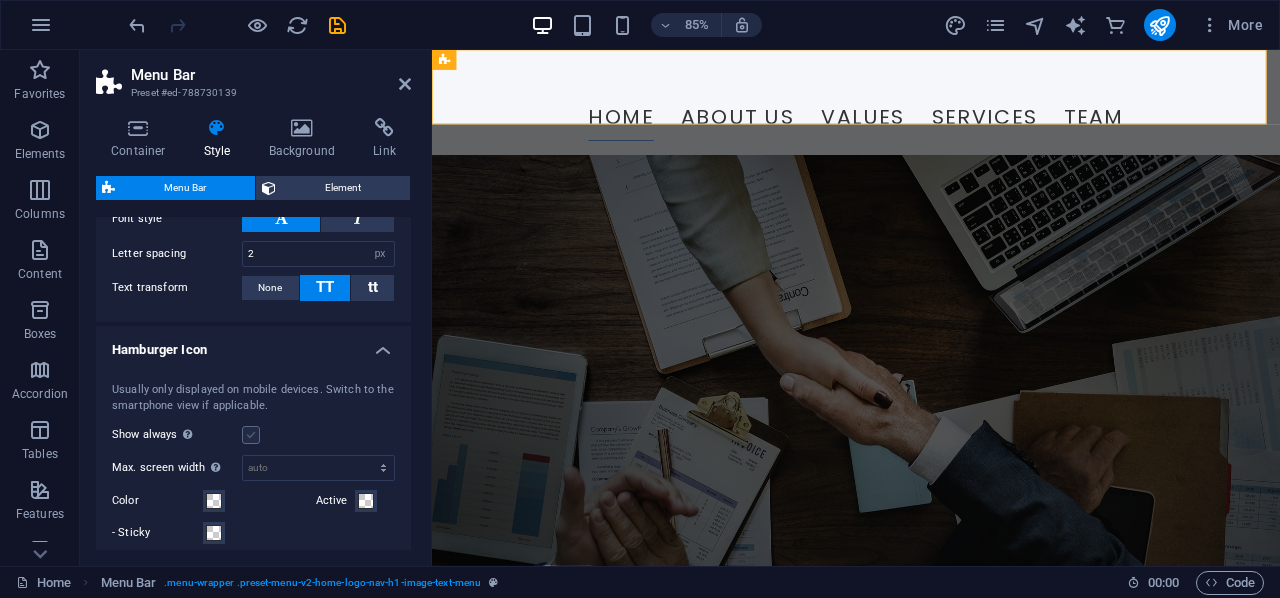 click at bounding box center [251, 435] 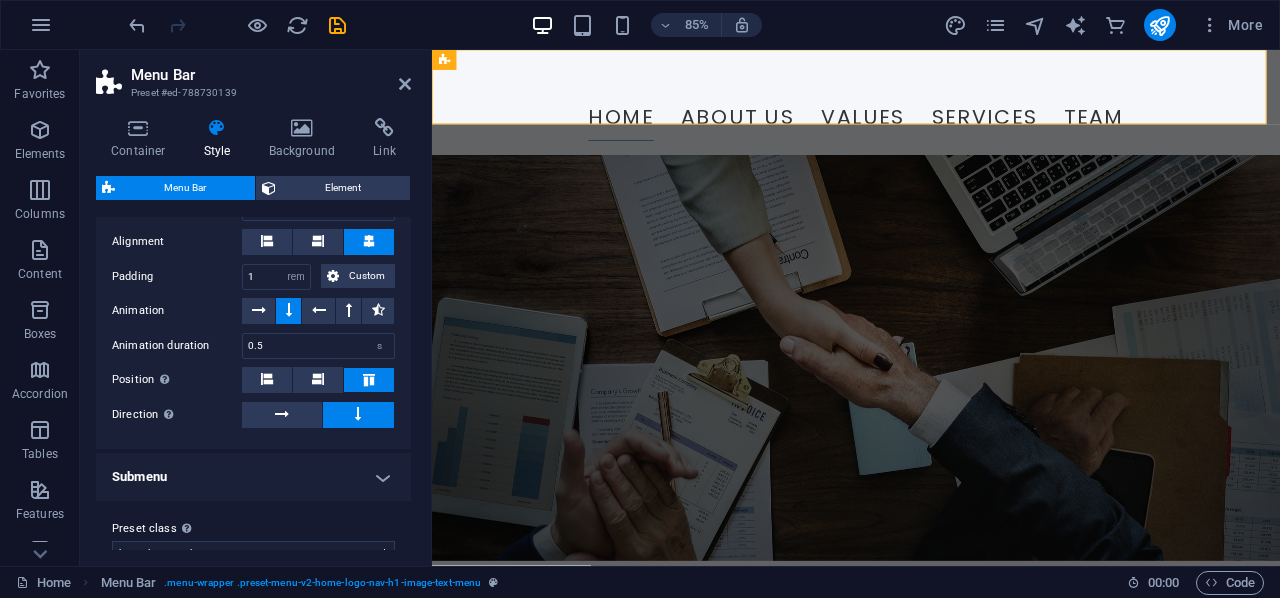 scroll, scrollTop: 2204, scrollLeft: 0, axis: vertical 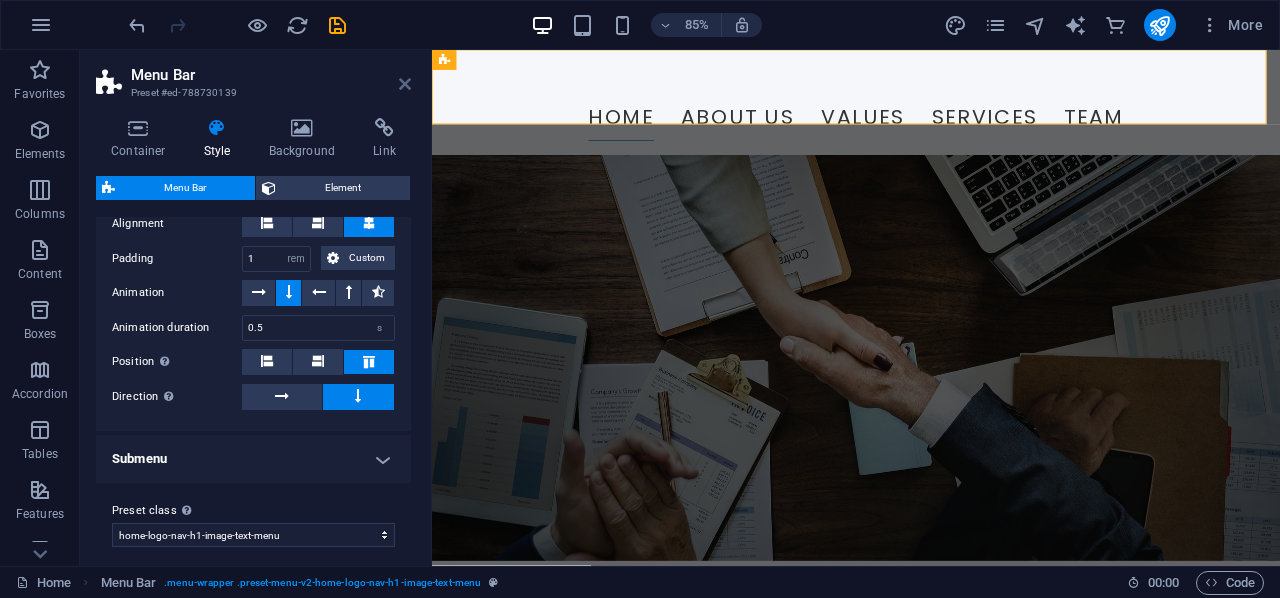 click at bounding box center (405, 84) 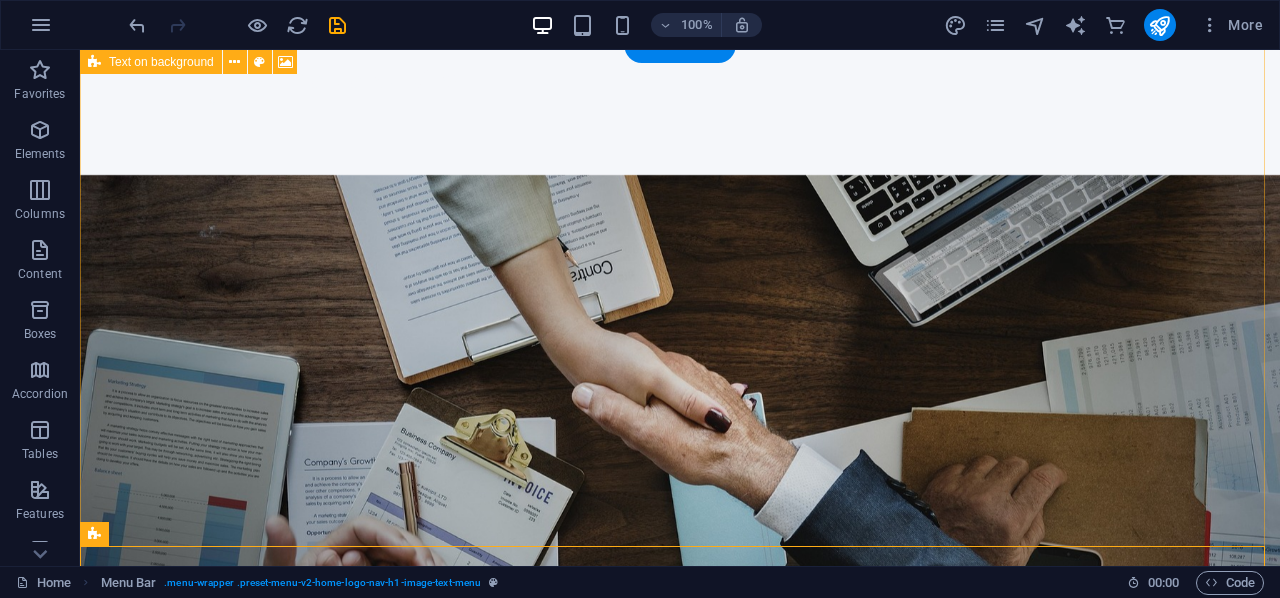 scroll, scrollTop: 0, scrollLeft: 0, axis: both 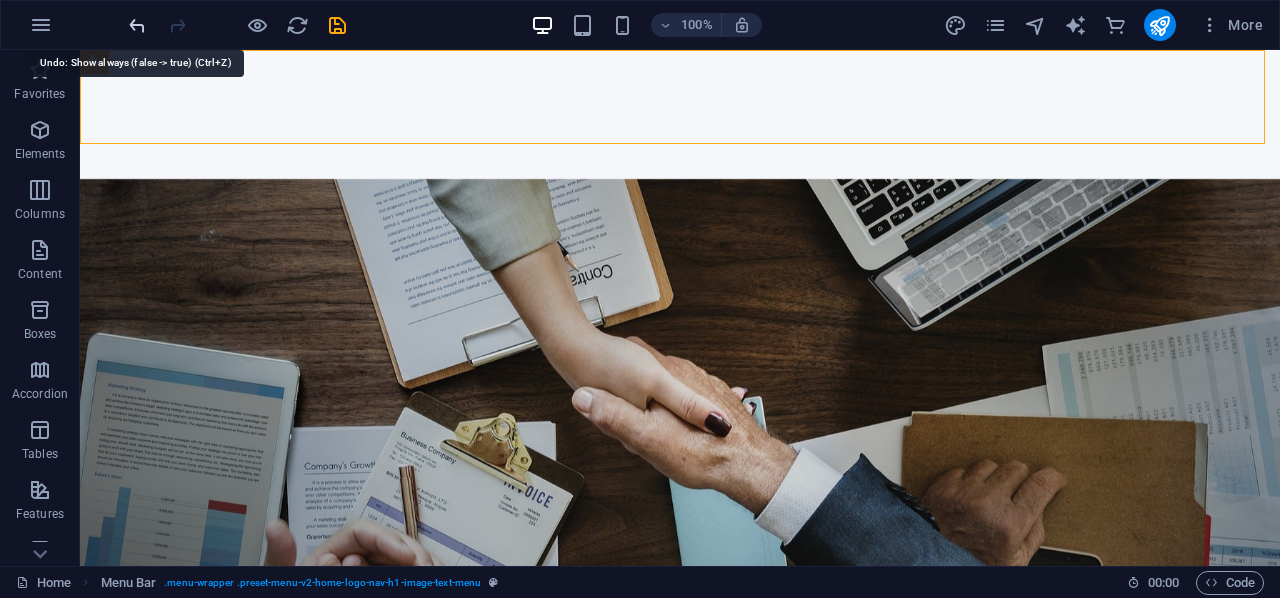 click at bounding box center [137, 25] 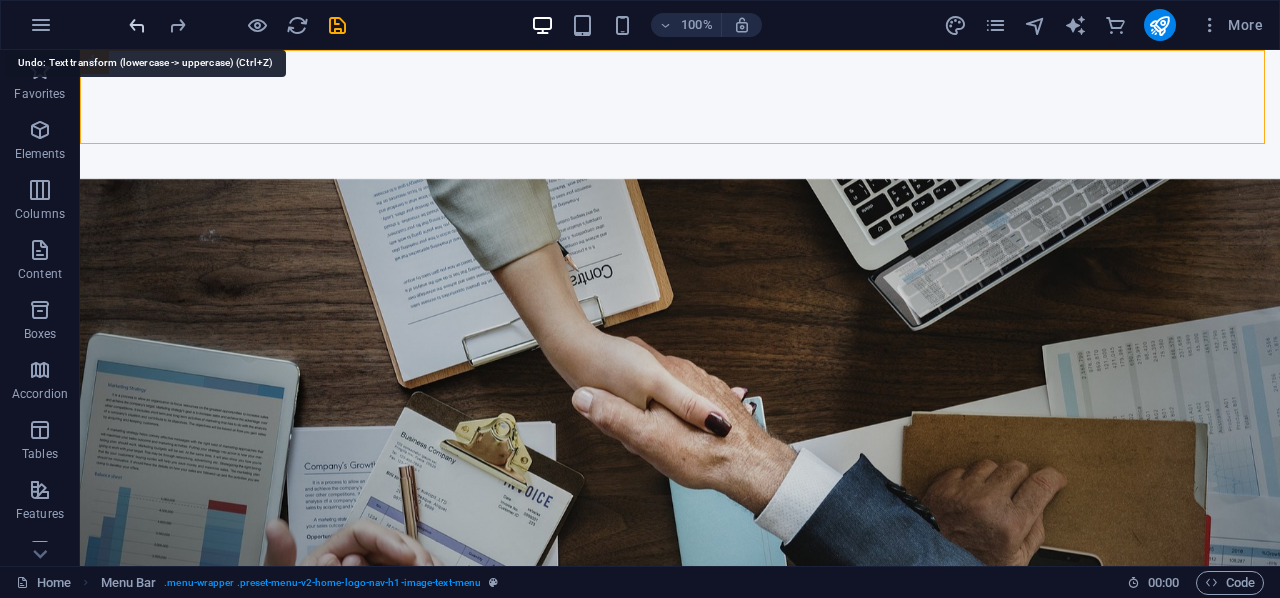 click at bounding box center (137, 25) 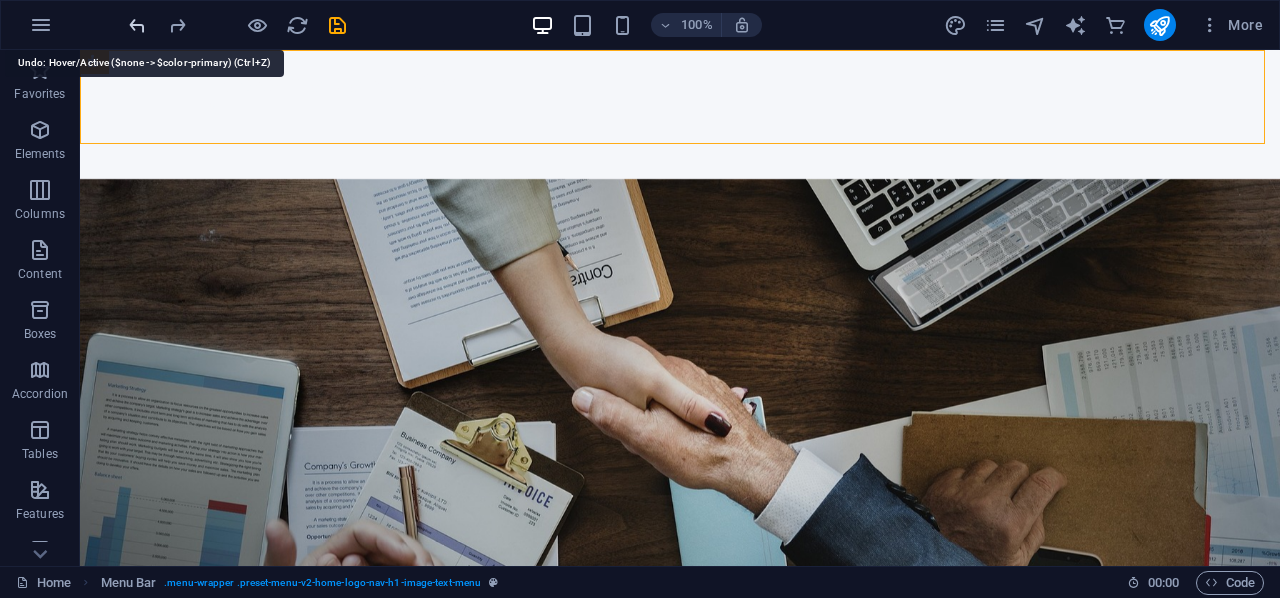 click at bounding box center (137, 25) 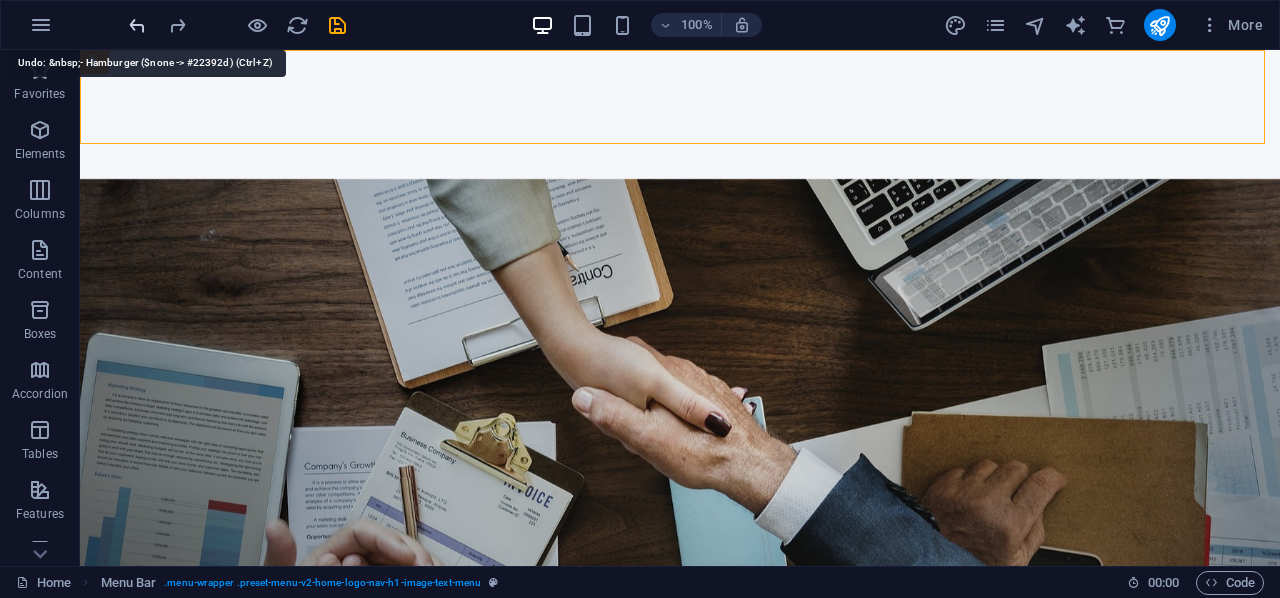 click at bounding box center (137, 25) 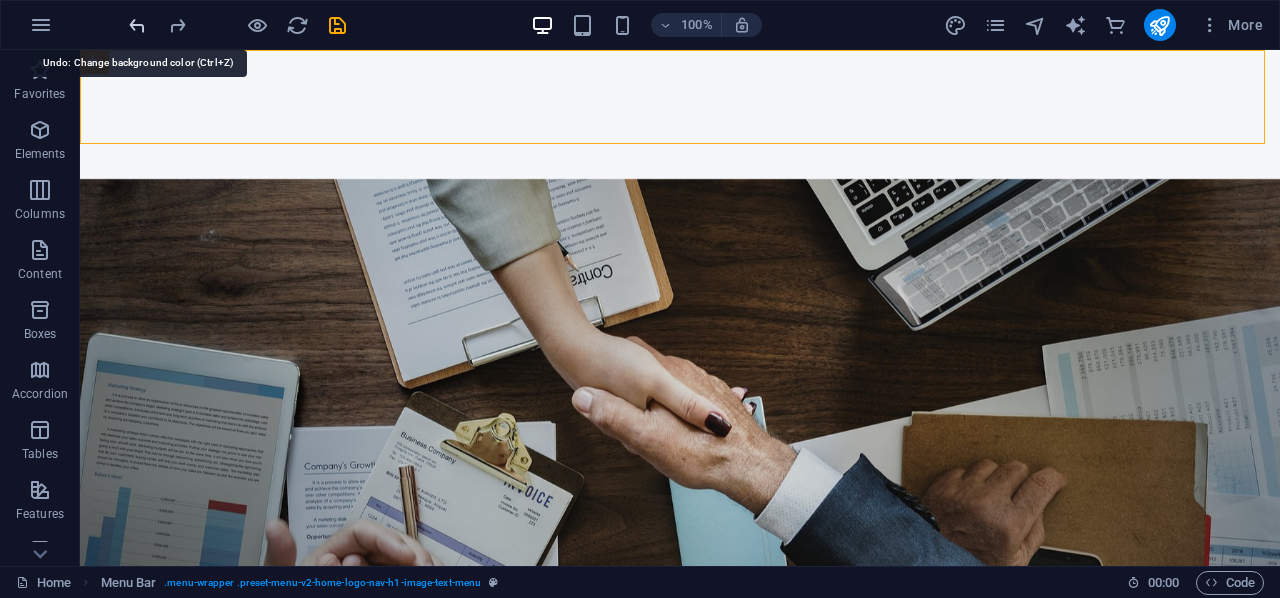 click at bounding box center [137, 25] 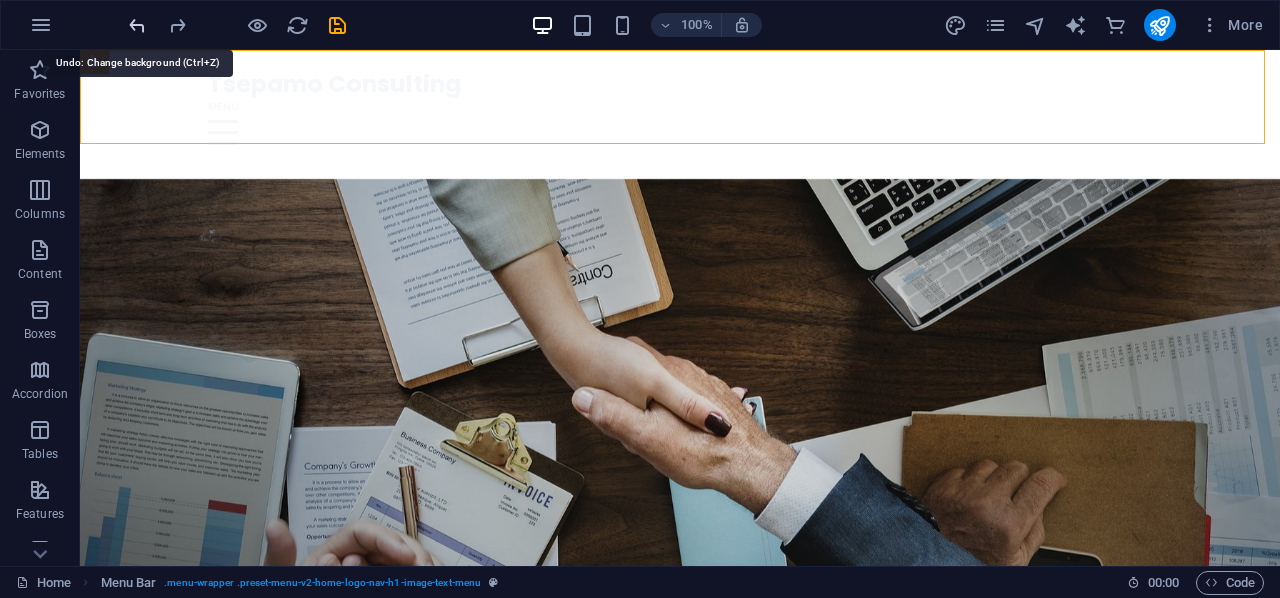 click at bounding box center (137, 25) 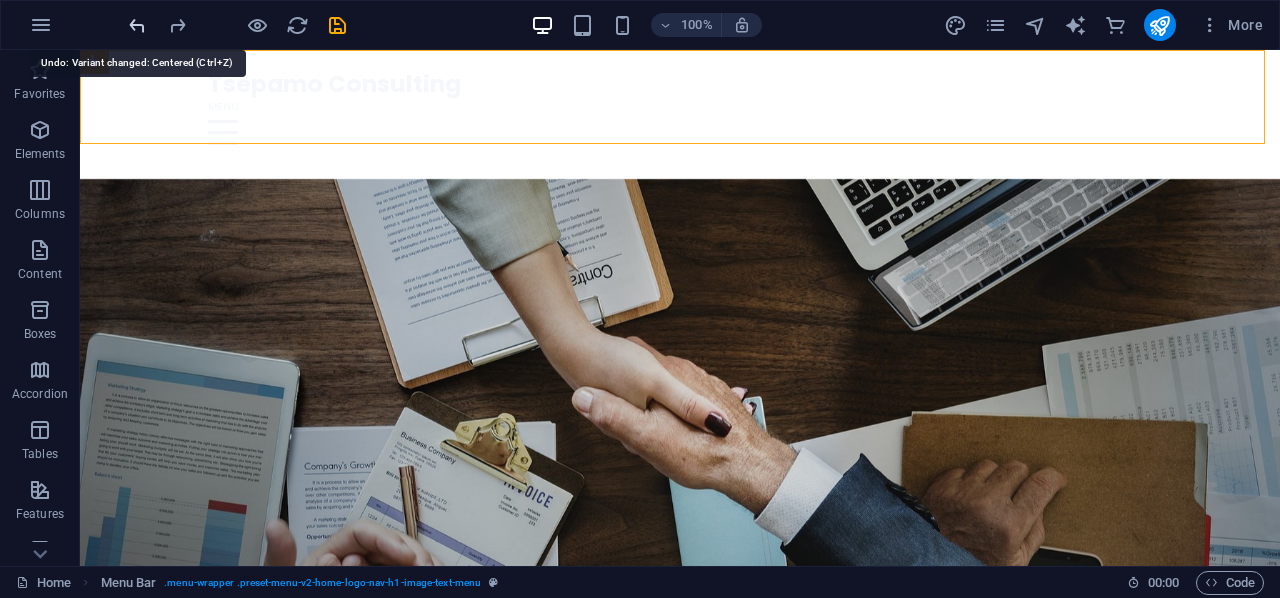 click at bounding box center [137, 25] 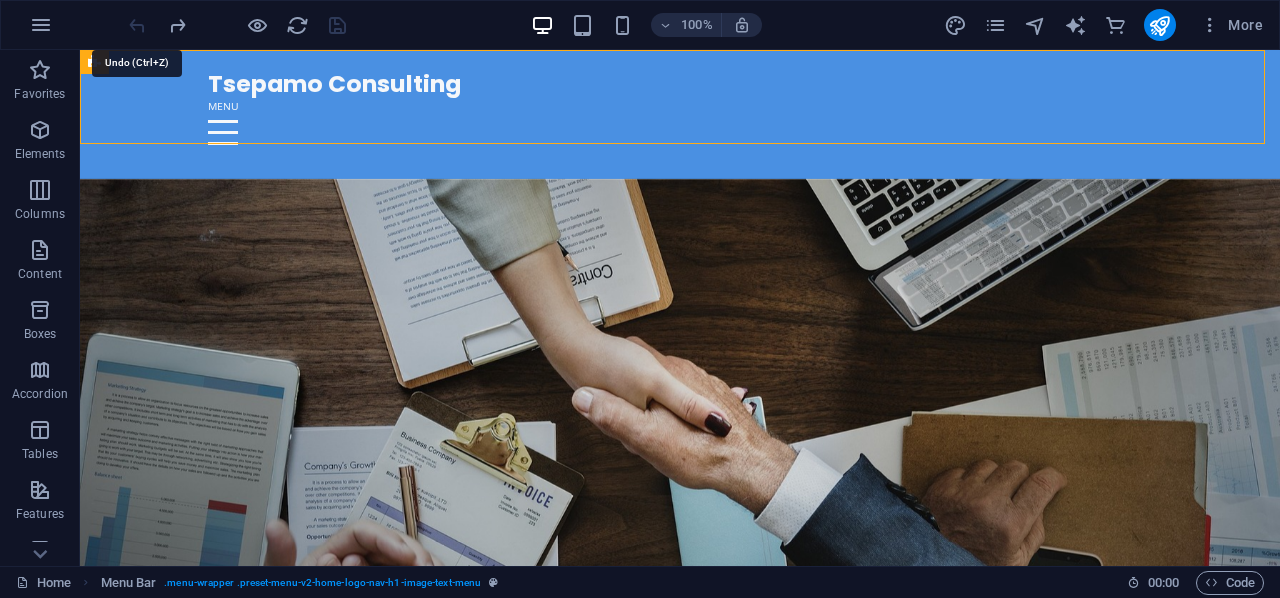 click at bounding box center [237, 25] 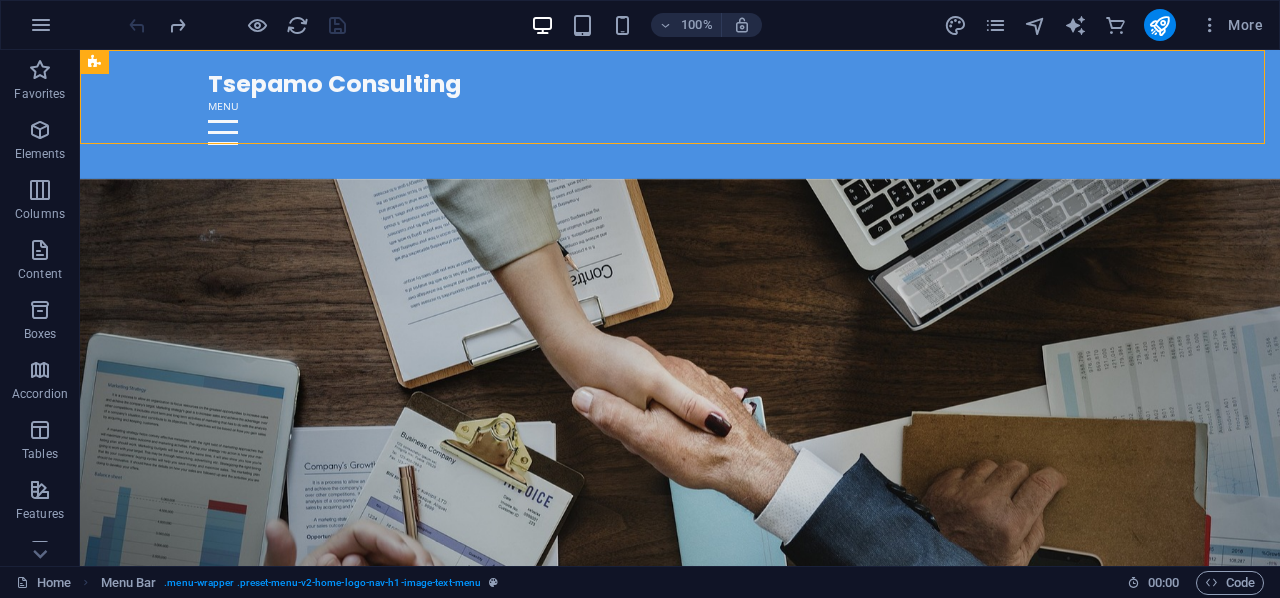 click at bounding box center (237, 25) 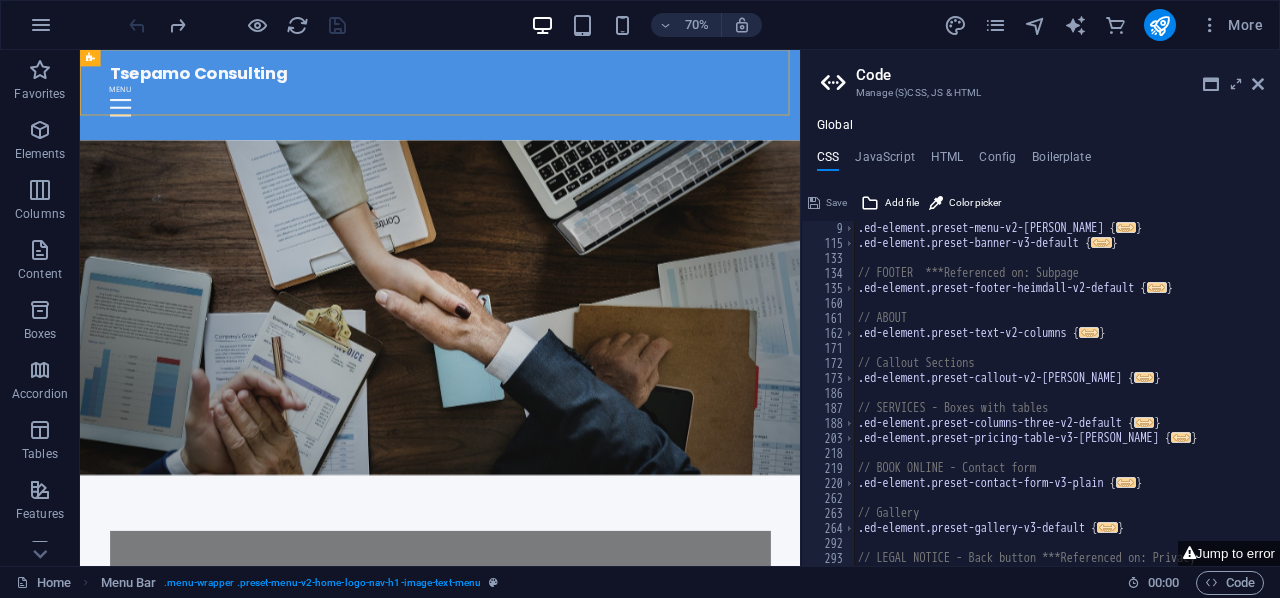 scroll, scrollTop: 0, scrollLeft: 0, axis: both 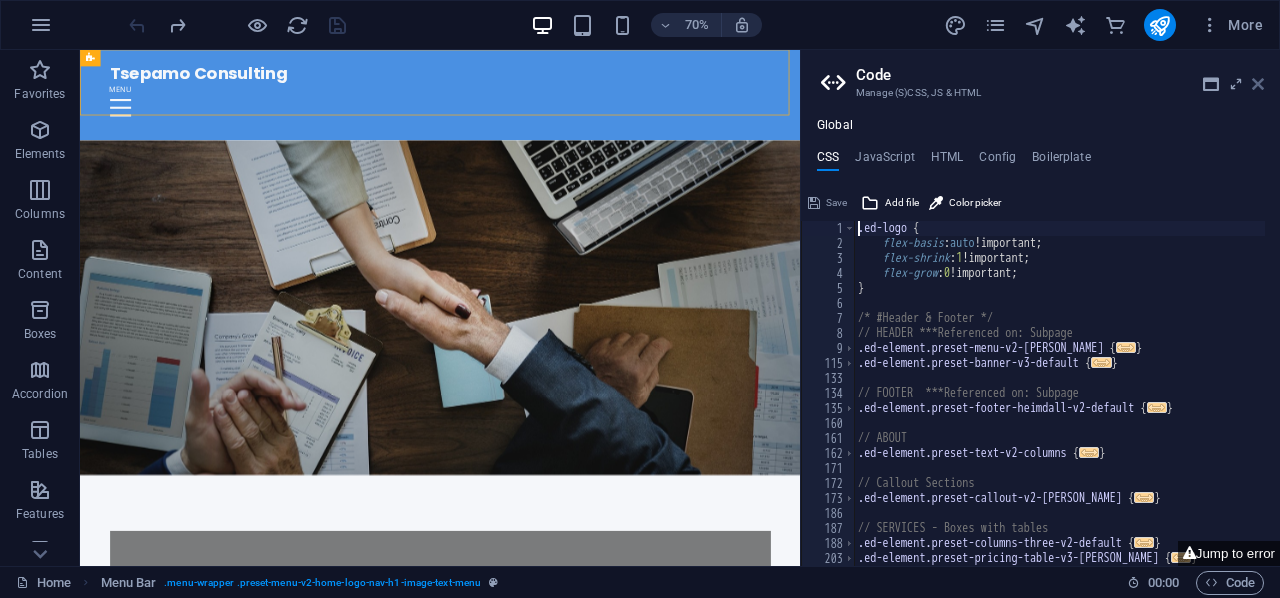 click at bounding box center (1258, 84) 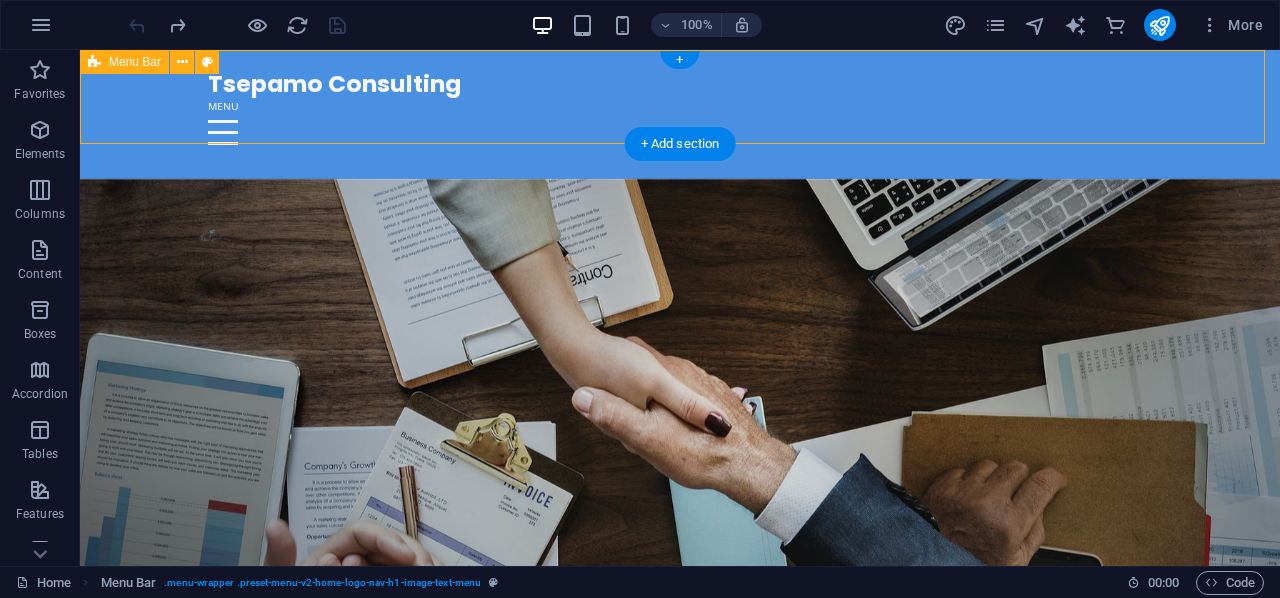 click on "Tsepamo Consulting Home About Us Values Services Team" at bounding box center (680, 114) 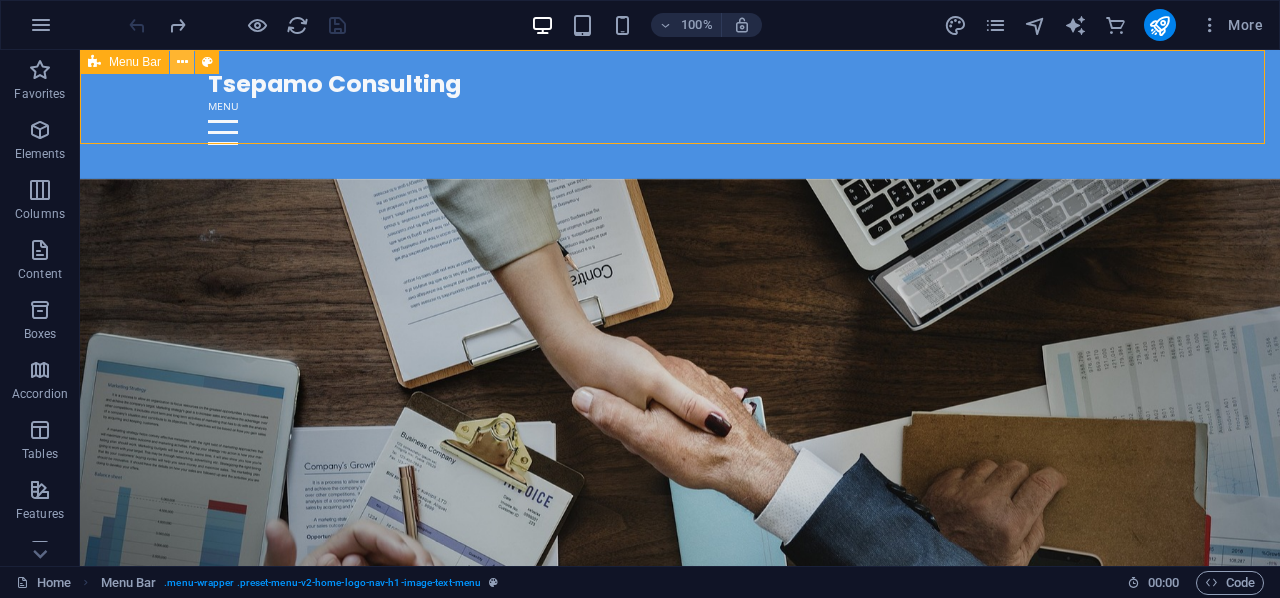 click at bounding box center (182, 62) 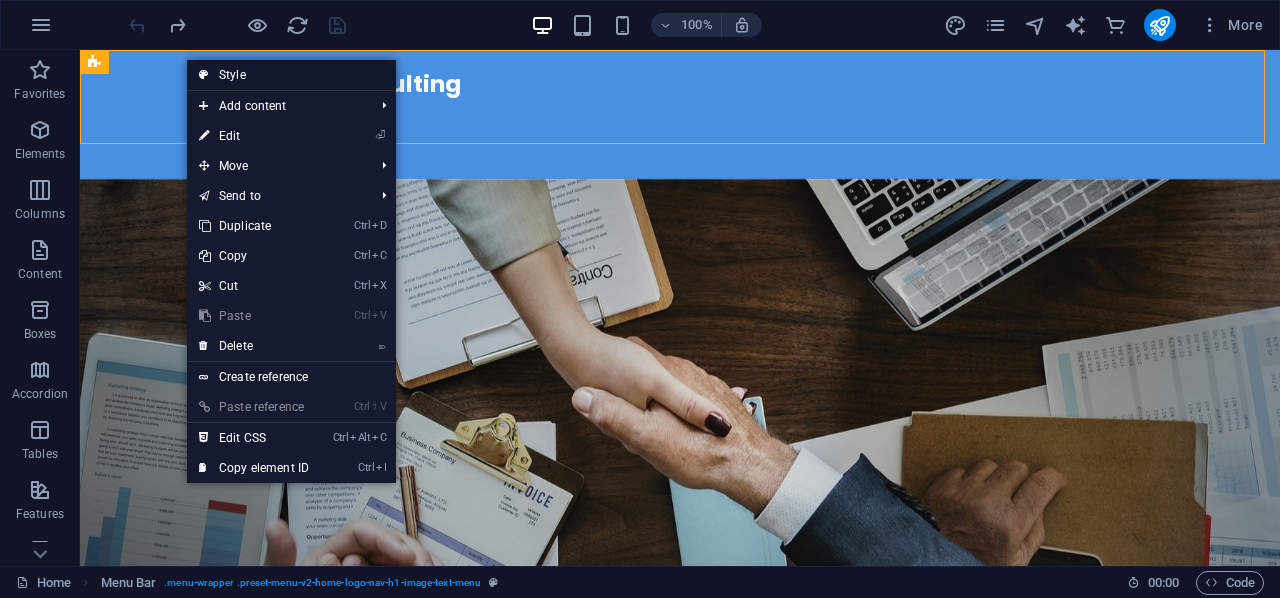 click on "Style" at bounding box center (291, 75) 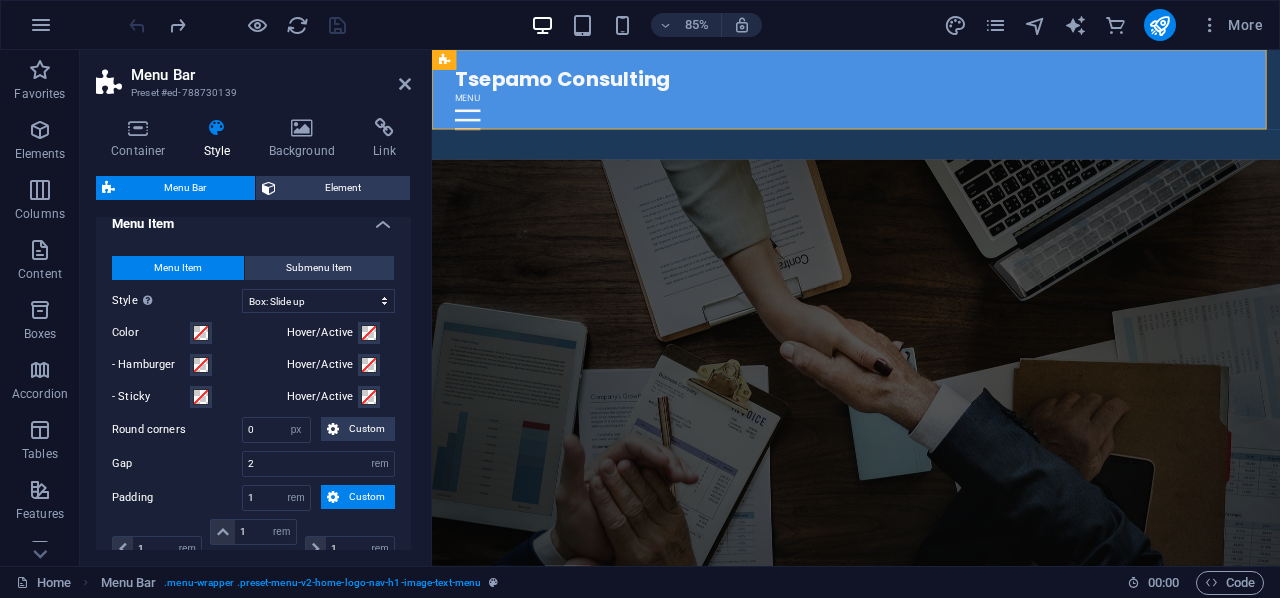 scroll, scrollTop: 890, scrollLeft: 0, axis: vertical 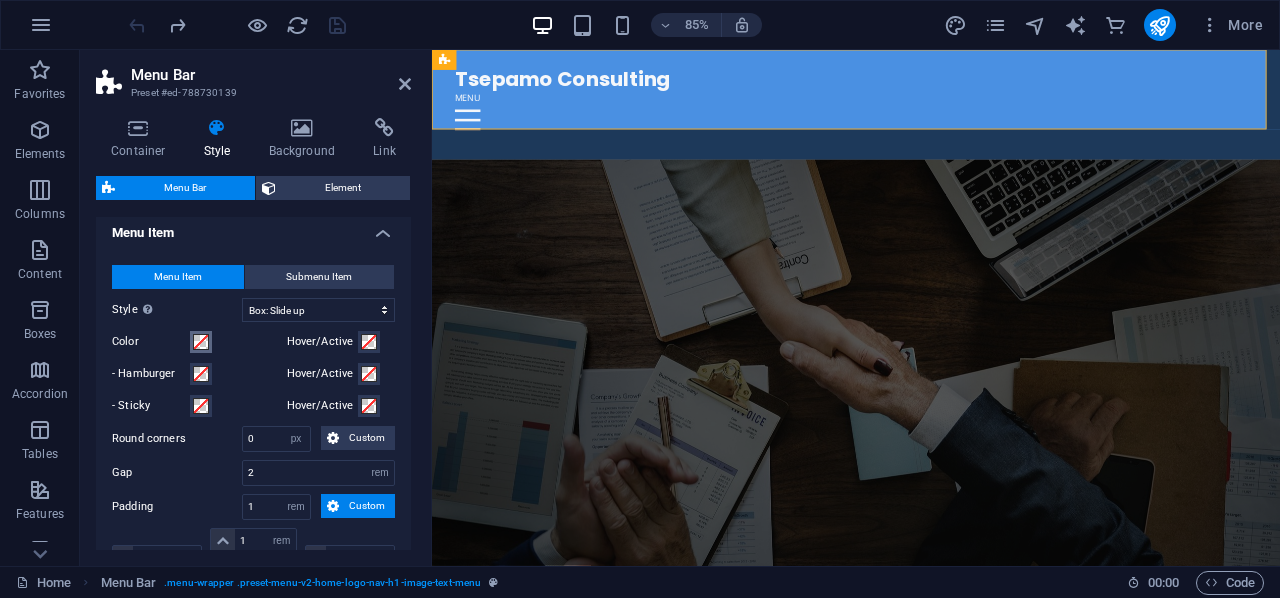 click at bounding box center (201, 342) 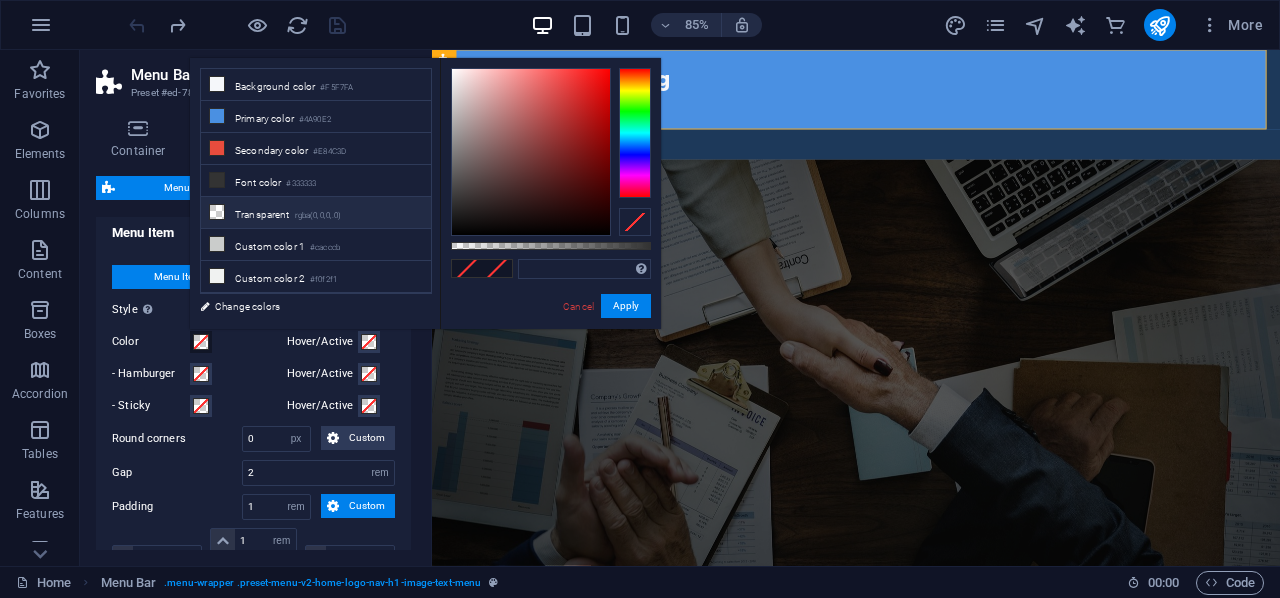 click on "Transparent
rgba(0,0,0,.0)" at bounding box center [316, 213] 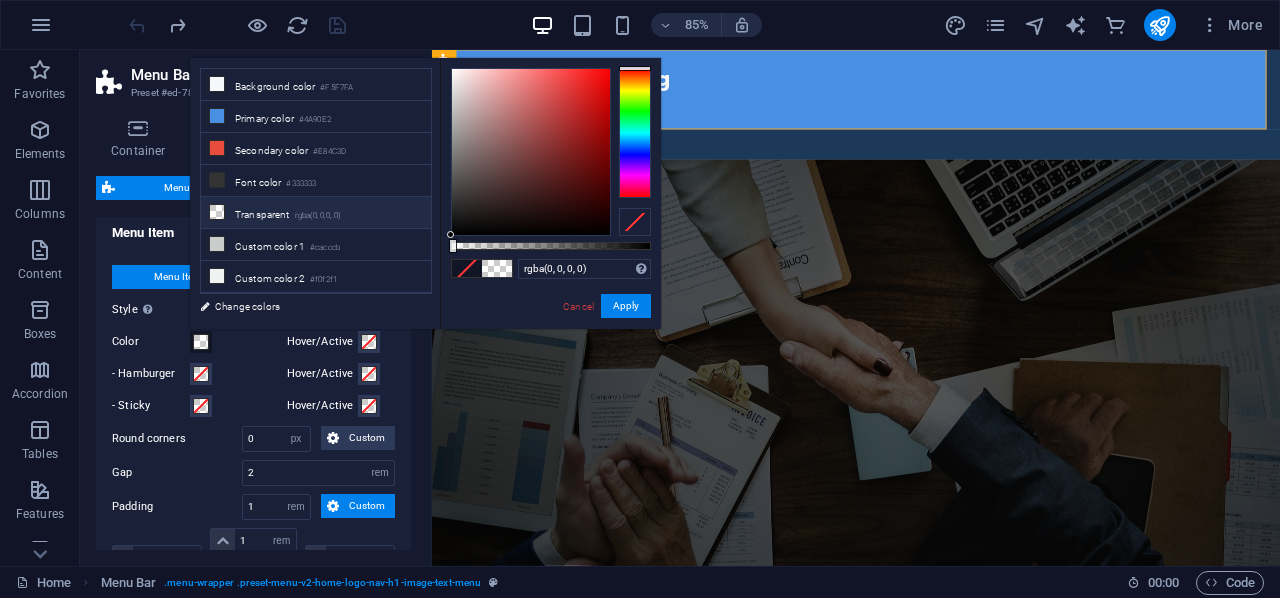 click on "Transparent
rgba(0,0,0,.0)" at bounding box center (316, 213) 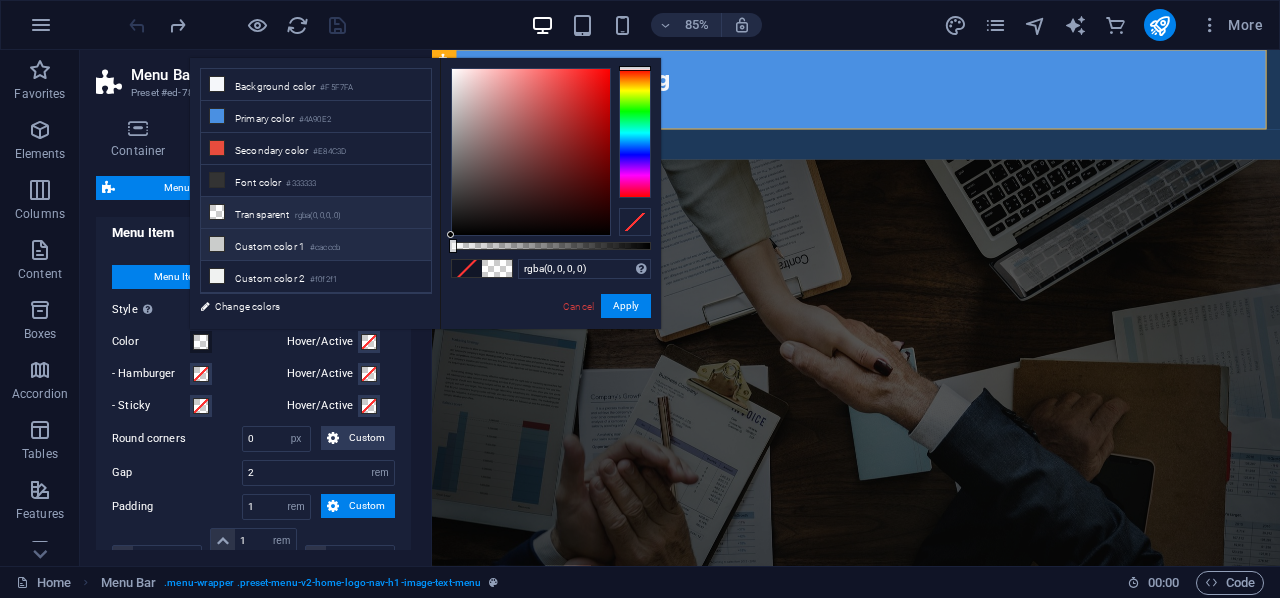 click on "Custom color 1
#cacccb" at bounding box center (316, 245) 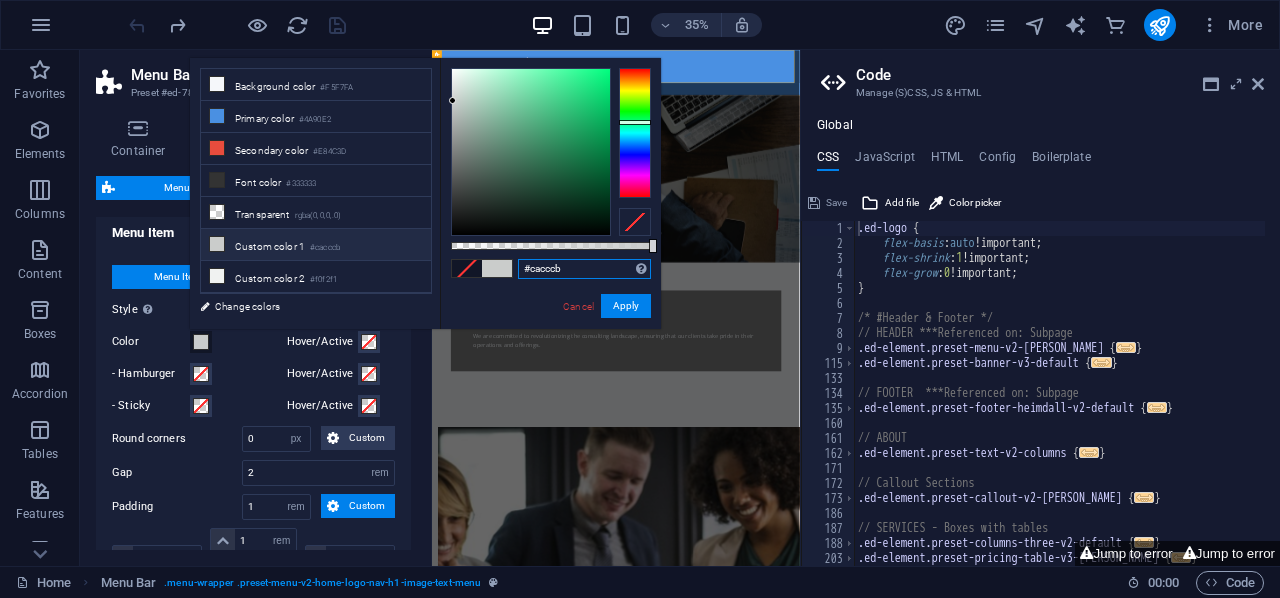 click on "#cacccb" at bounding box center [584, 269] 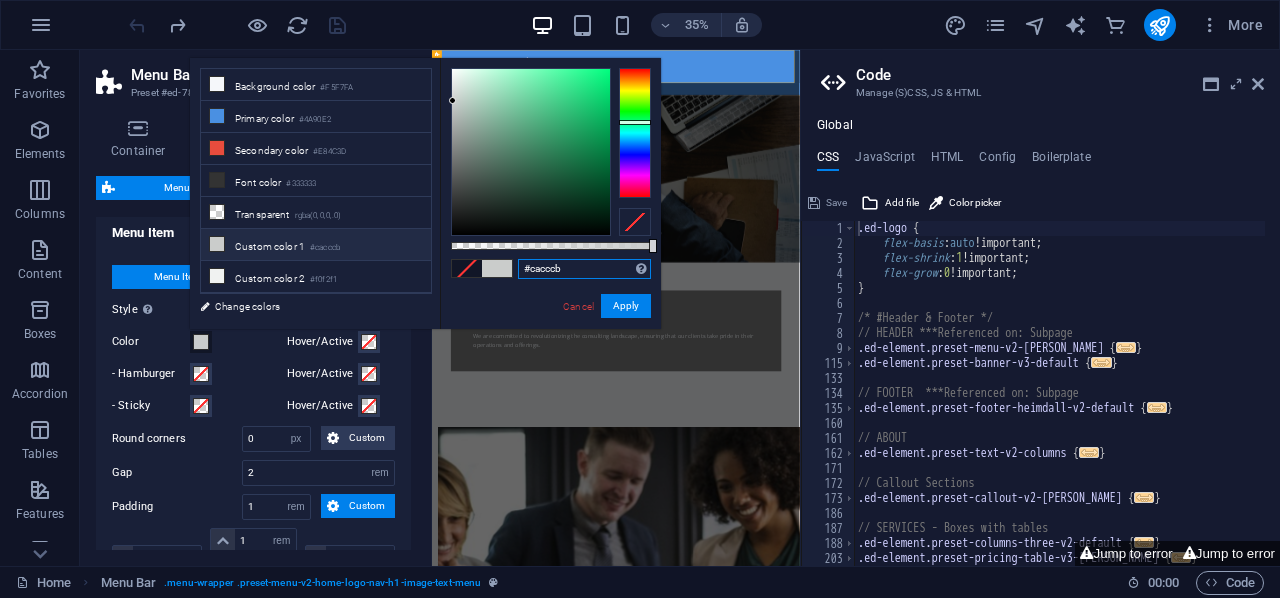 paste on "#3E0797" 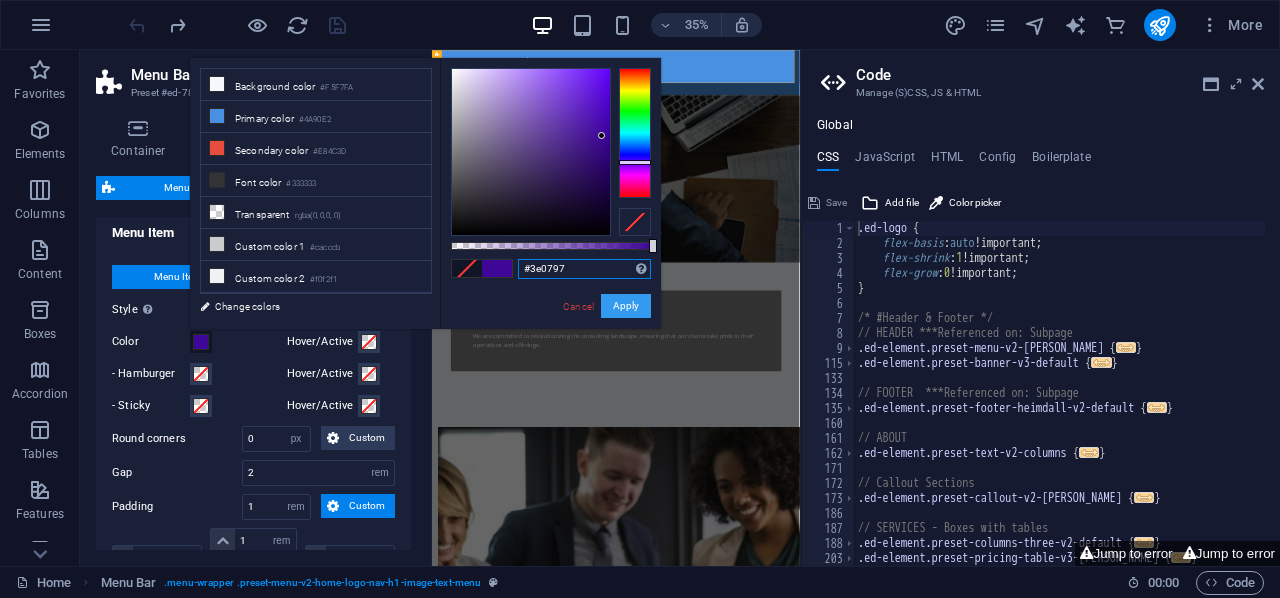 type on "#3e0797" 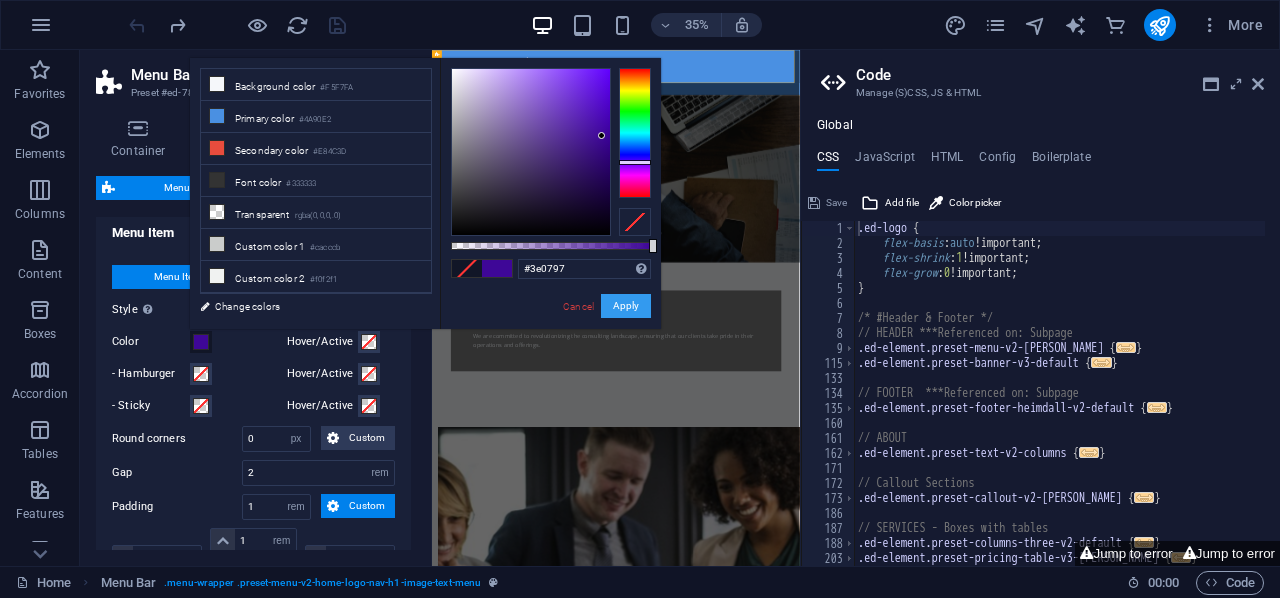 click on "Apply" at bounding box center (626, 306) 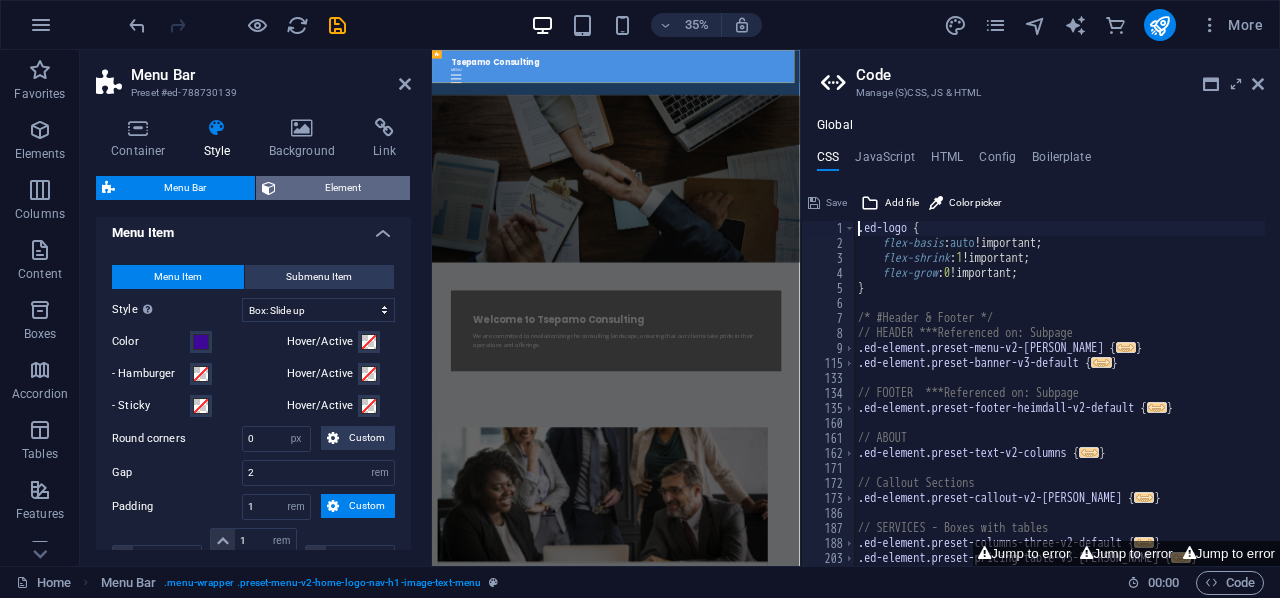 click on "Element" at bounding box center [343, 188] 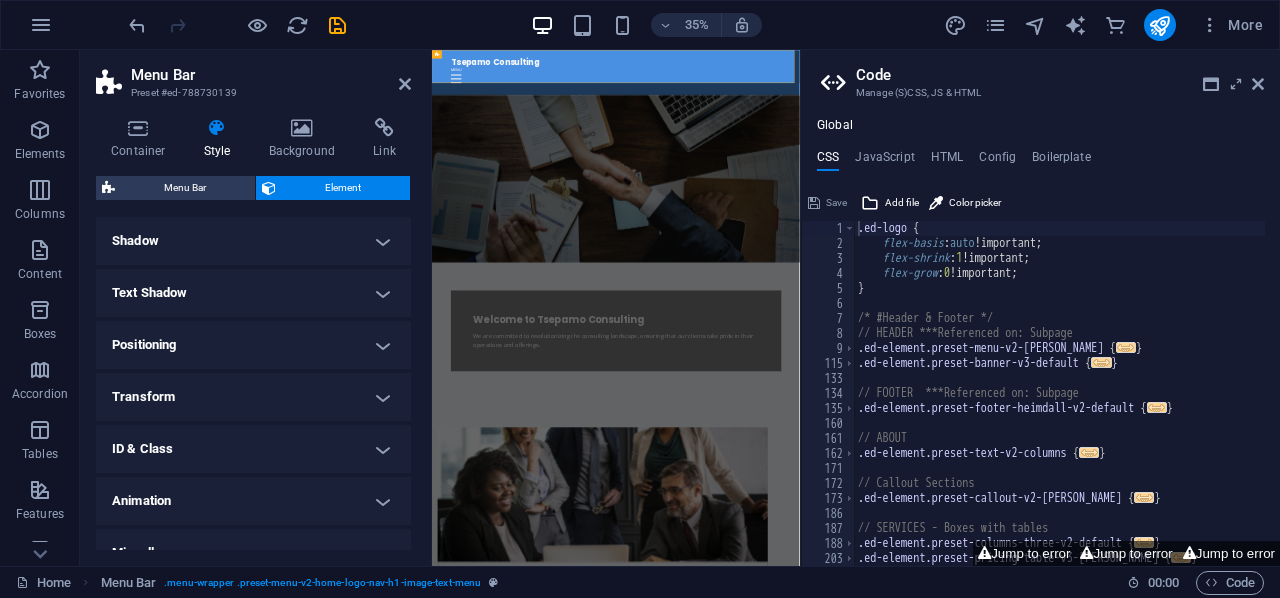 scroll, scrollTop: 301, scrollLeft: 0, axis: vertical 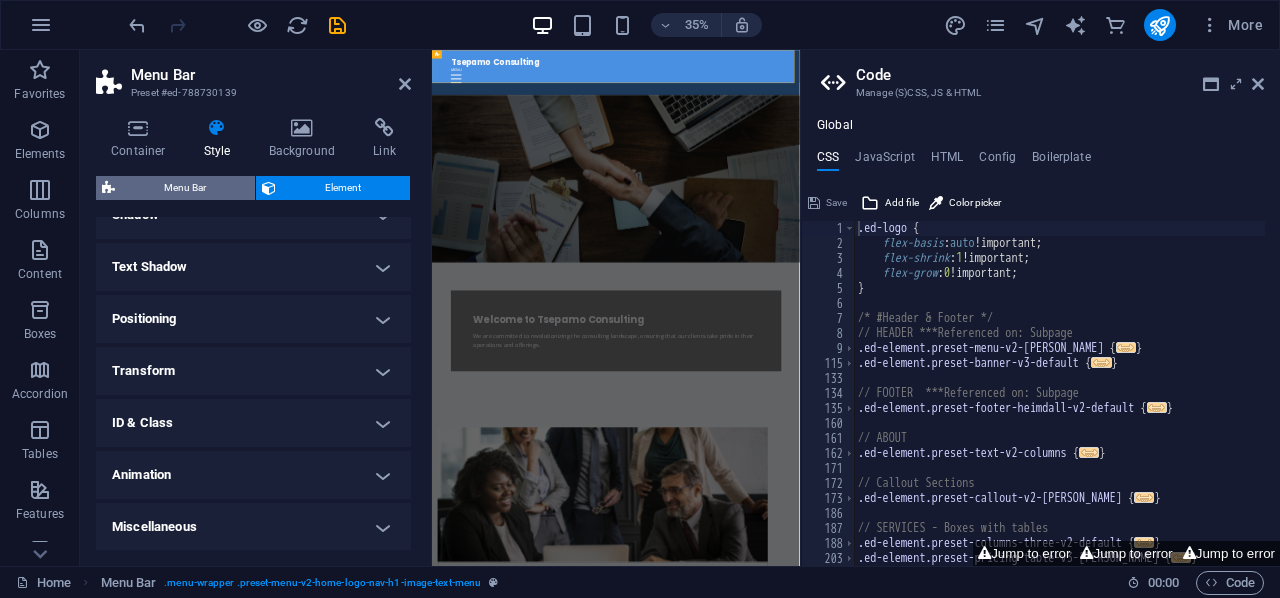 click on "Menu Bar" at bounding box center [185, 188] 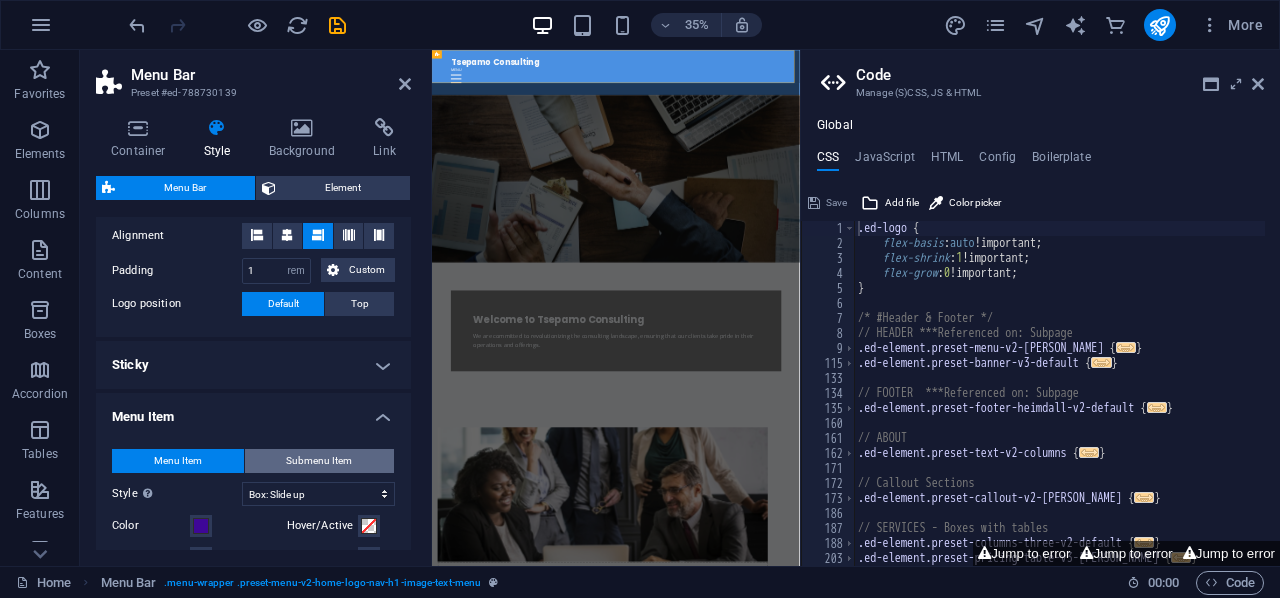 scroll, scrollTop: 590, scrollLeft: 0, axis: vertical 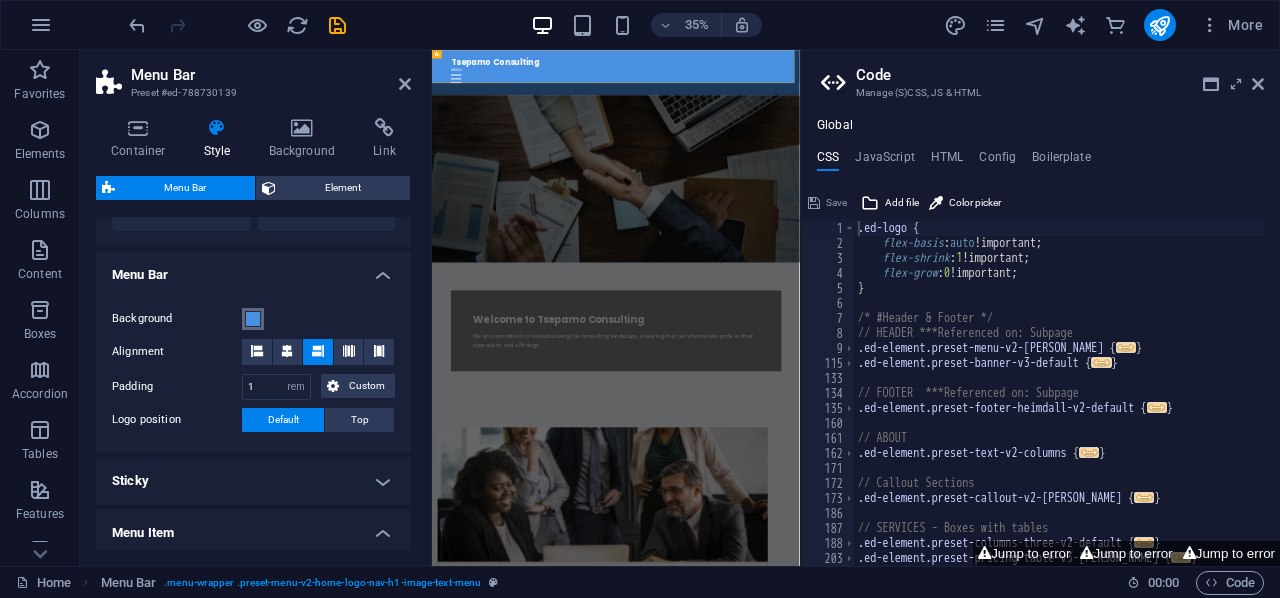 click at bounding box center [253, 319] 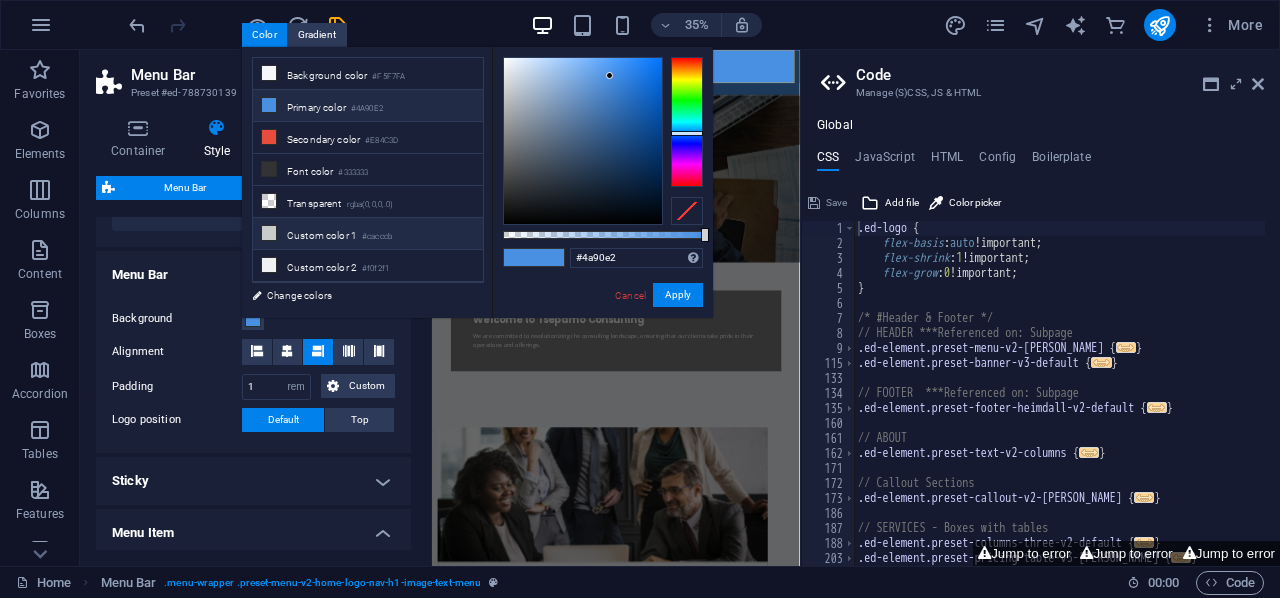 click on "Custom color 1
#cacccb" at bounding box center [368, 234] 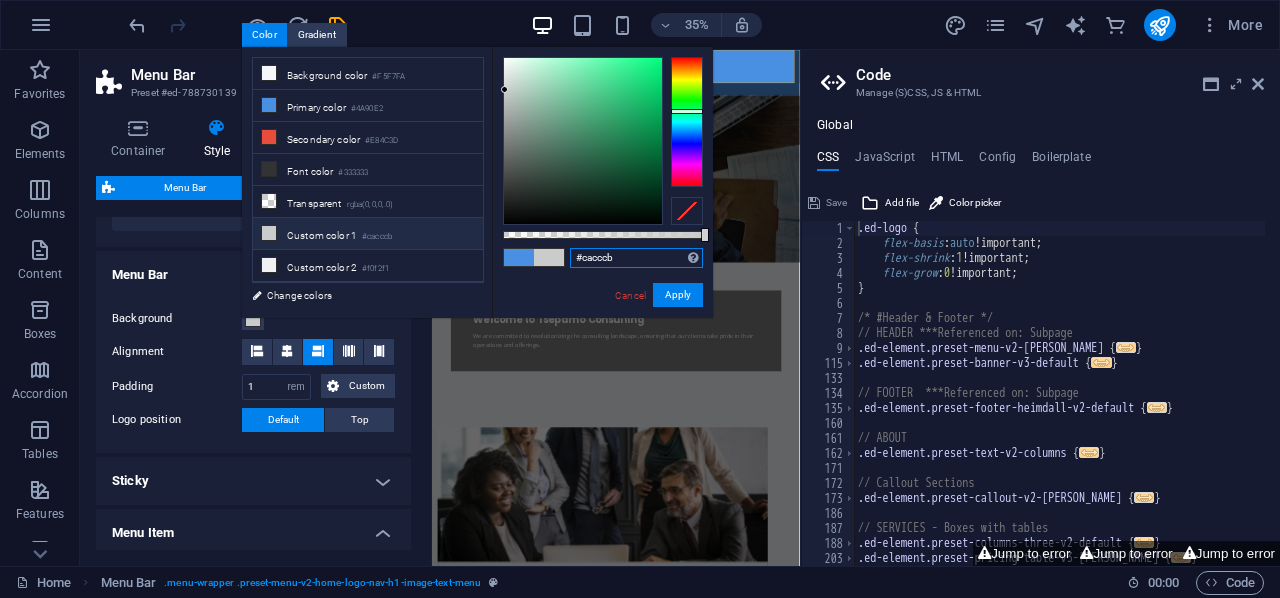 click on "#cacccb" at bounding box center (636, 258) 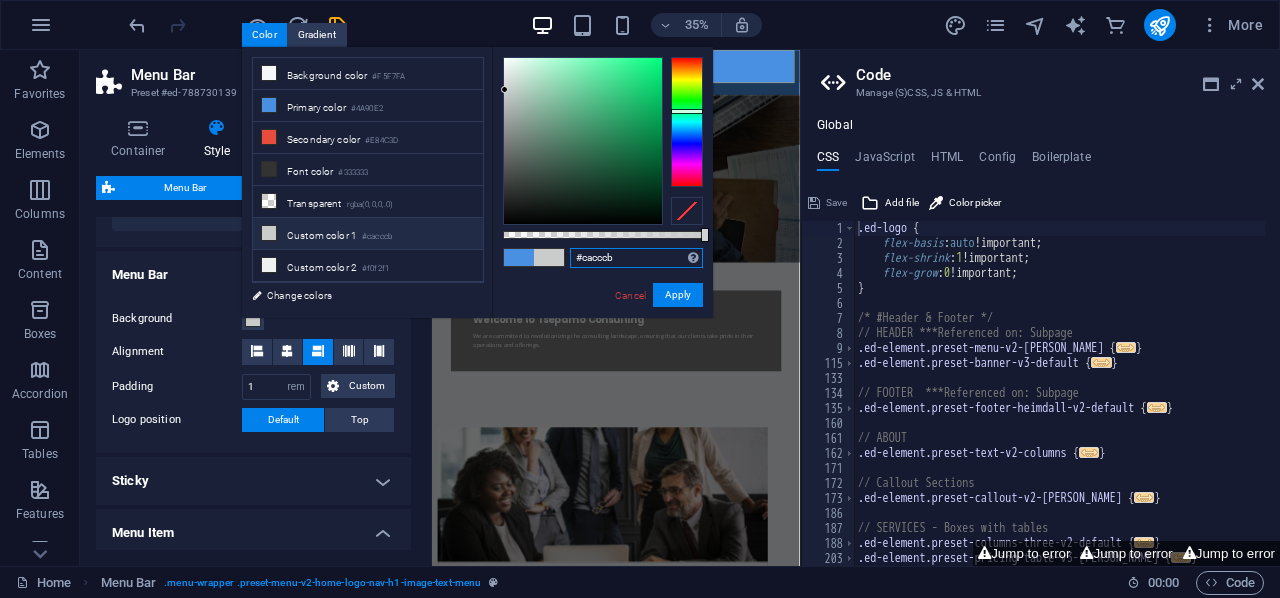 paste on "#3E0797" 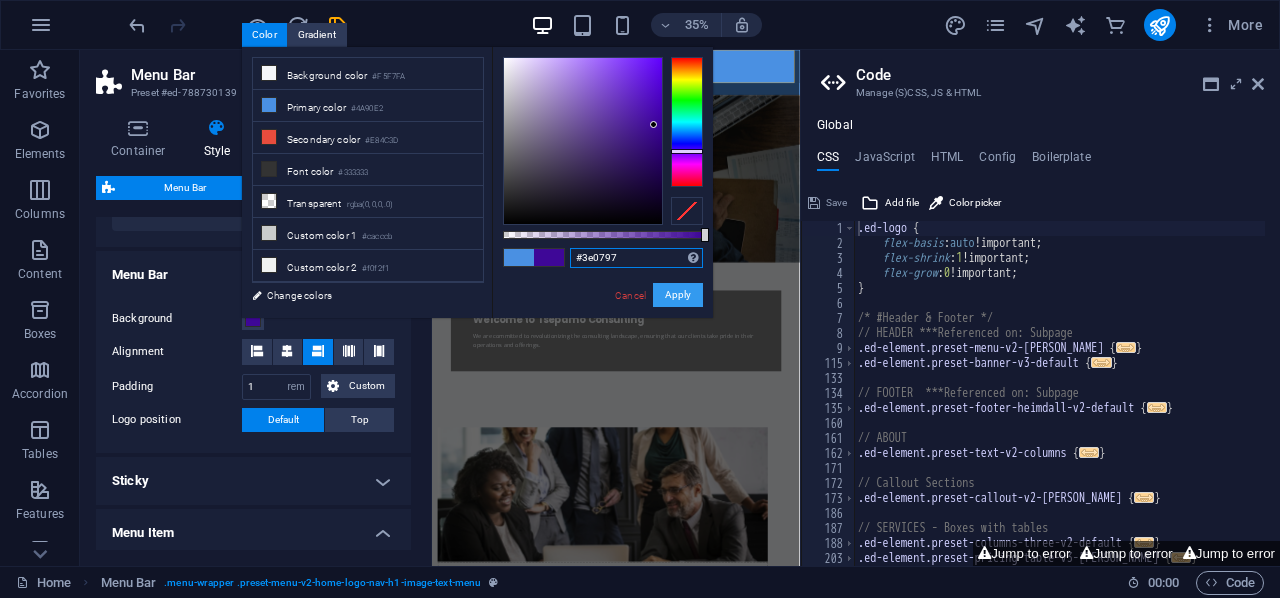 type on "#3e0797" 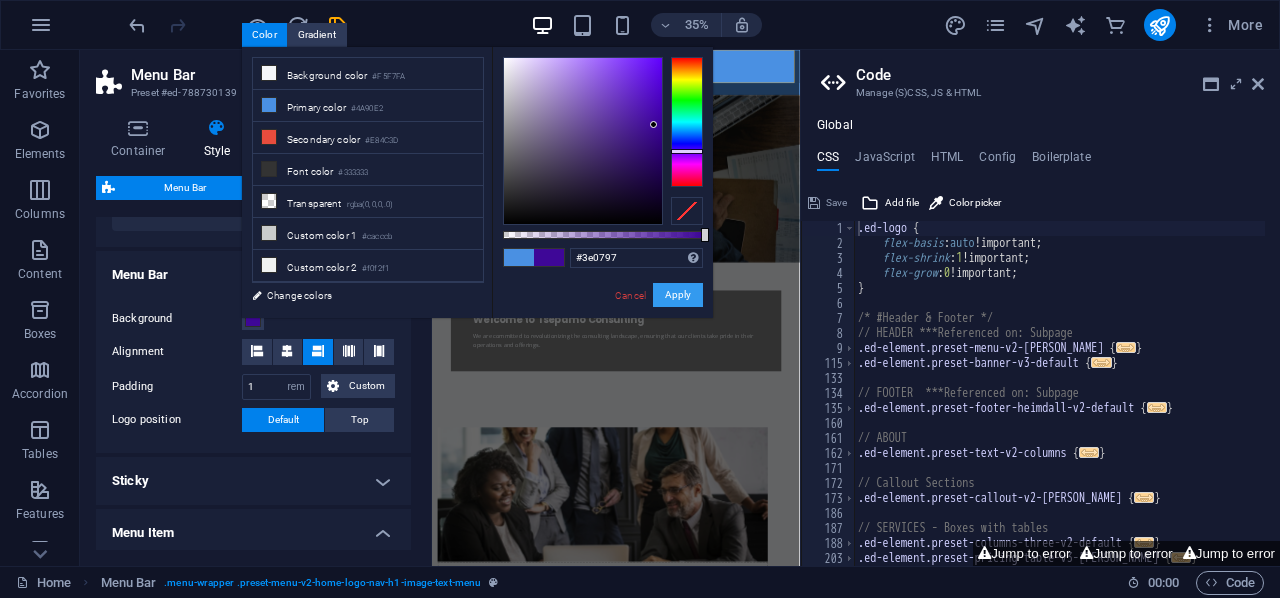 click on "Apply" at bounding box center (678, 295) 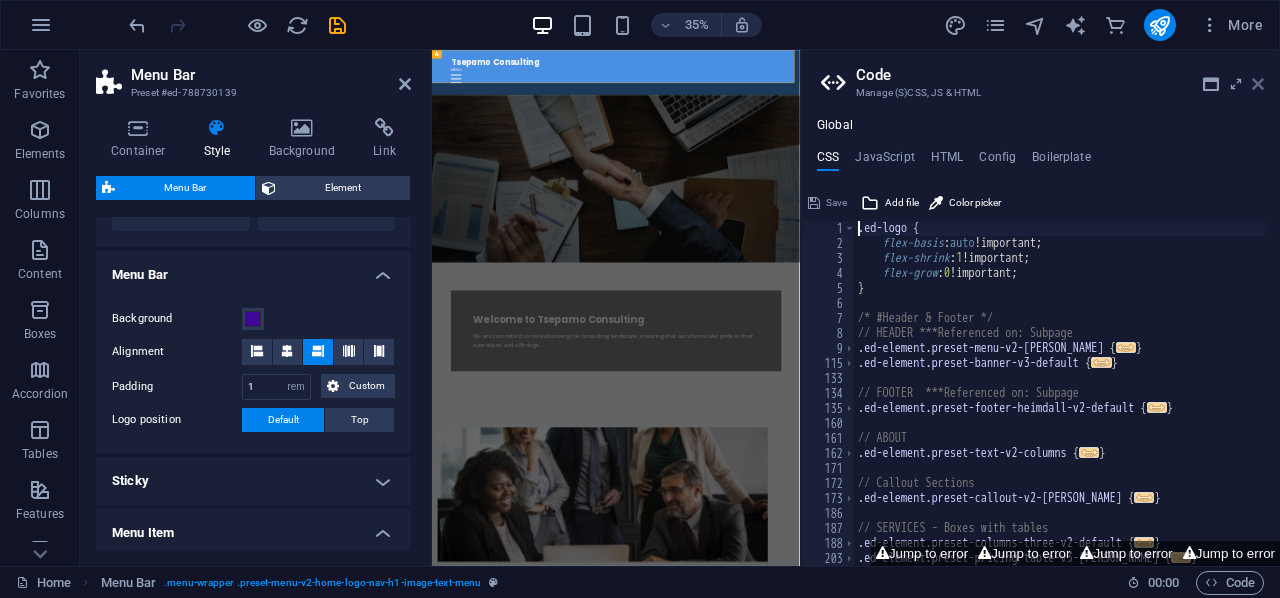 click at bounding box center (1258, 84) 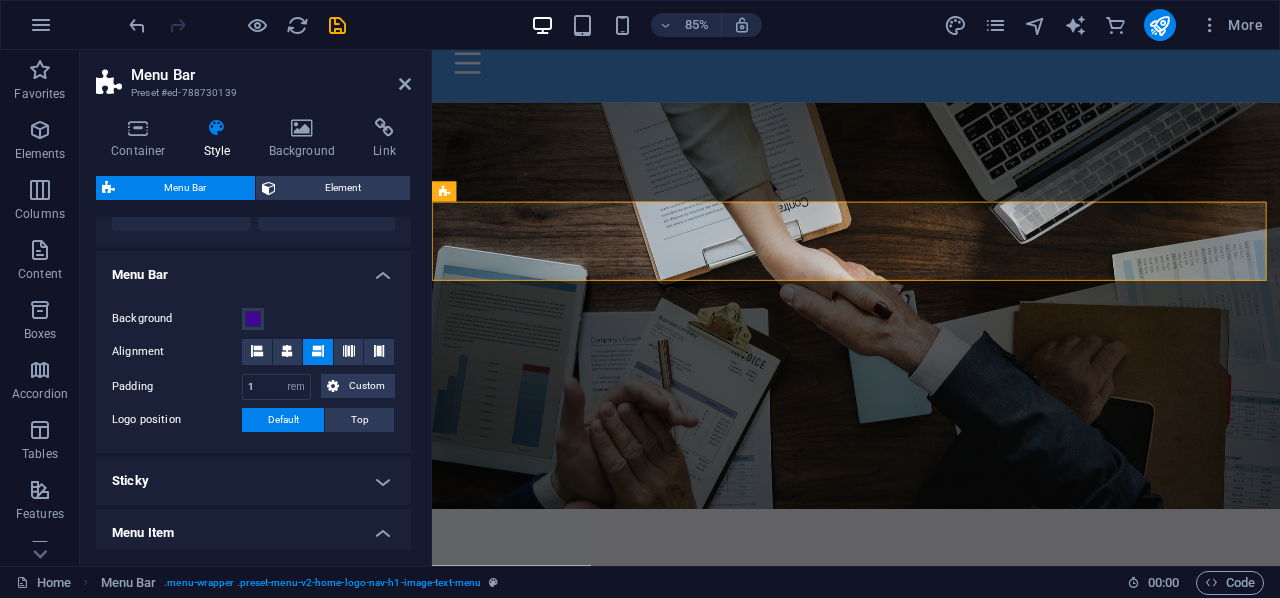 scroll, scrollTop: 0, scrollLeft: 0, axis: both 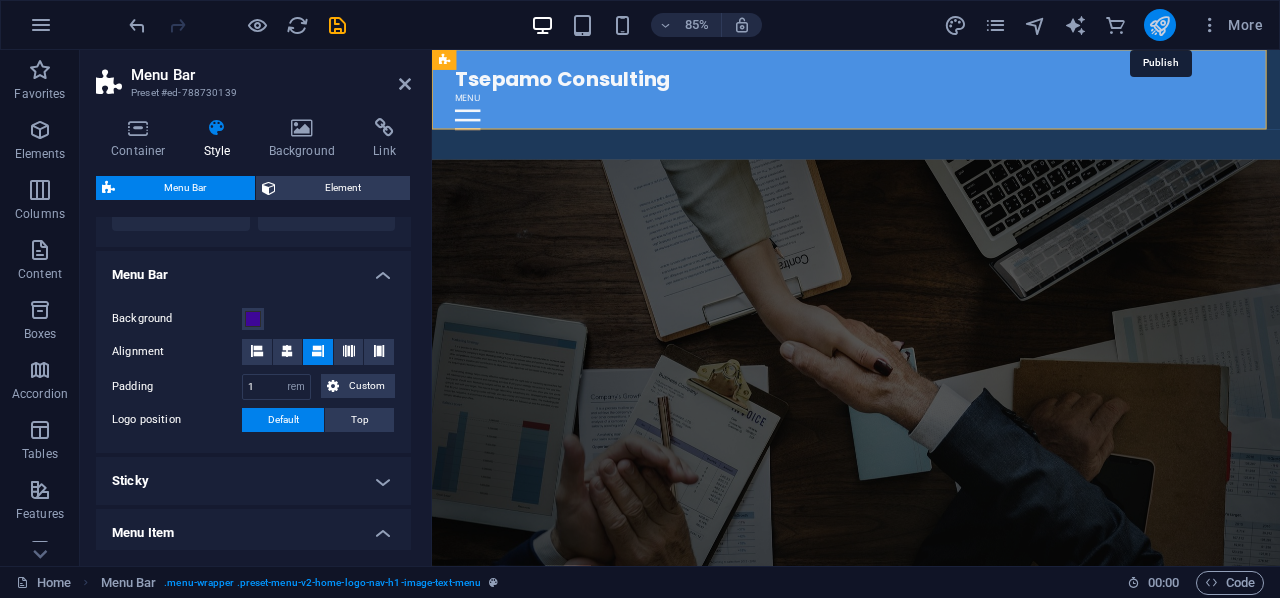 click at bounding box center (1159, 25) 